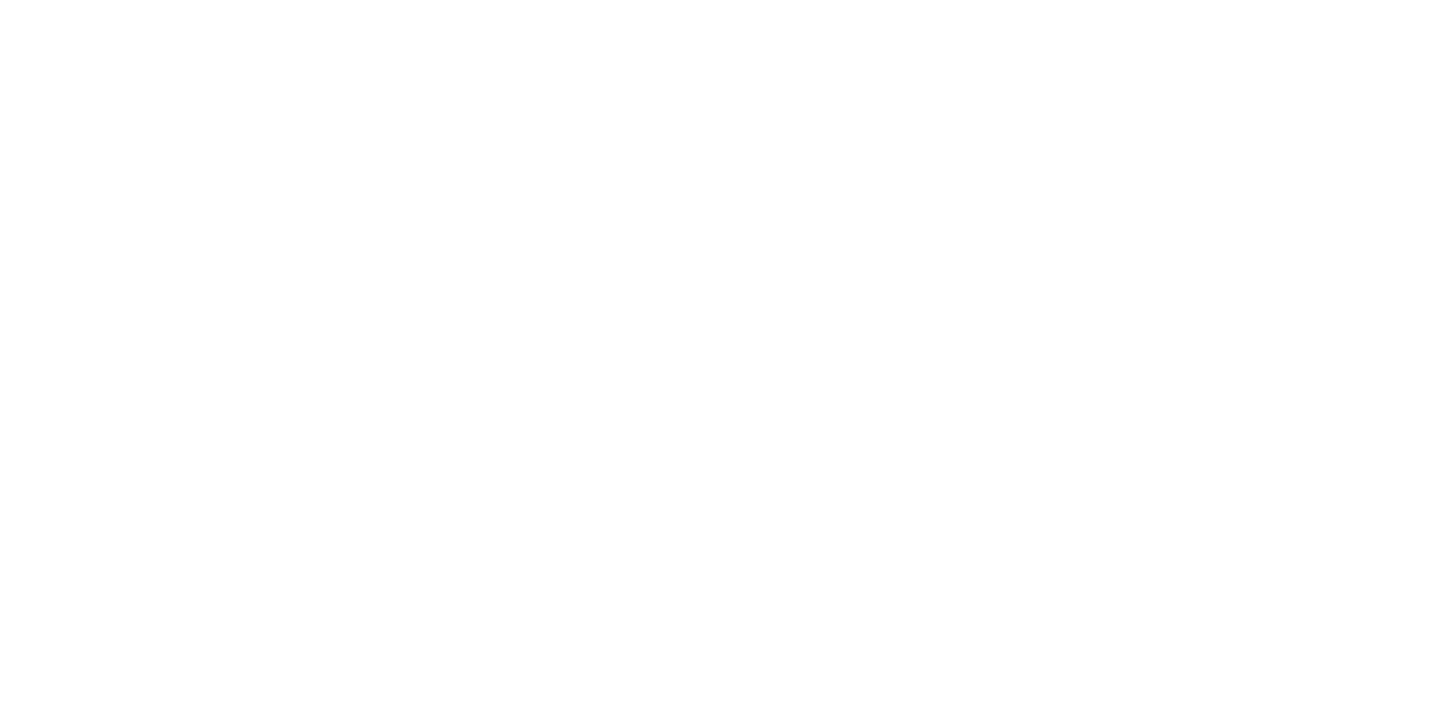 scroll, scrollTop: 0, scrollLeft: 0, axis: both 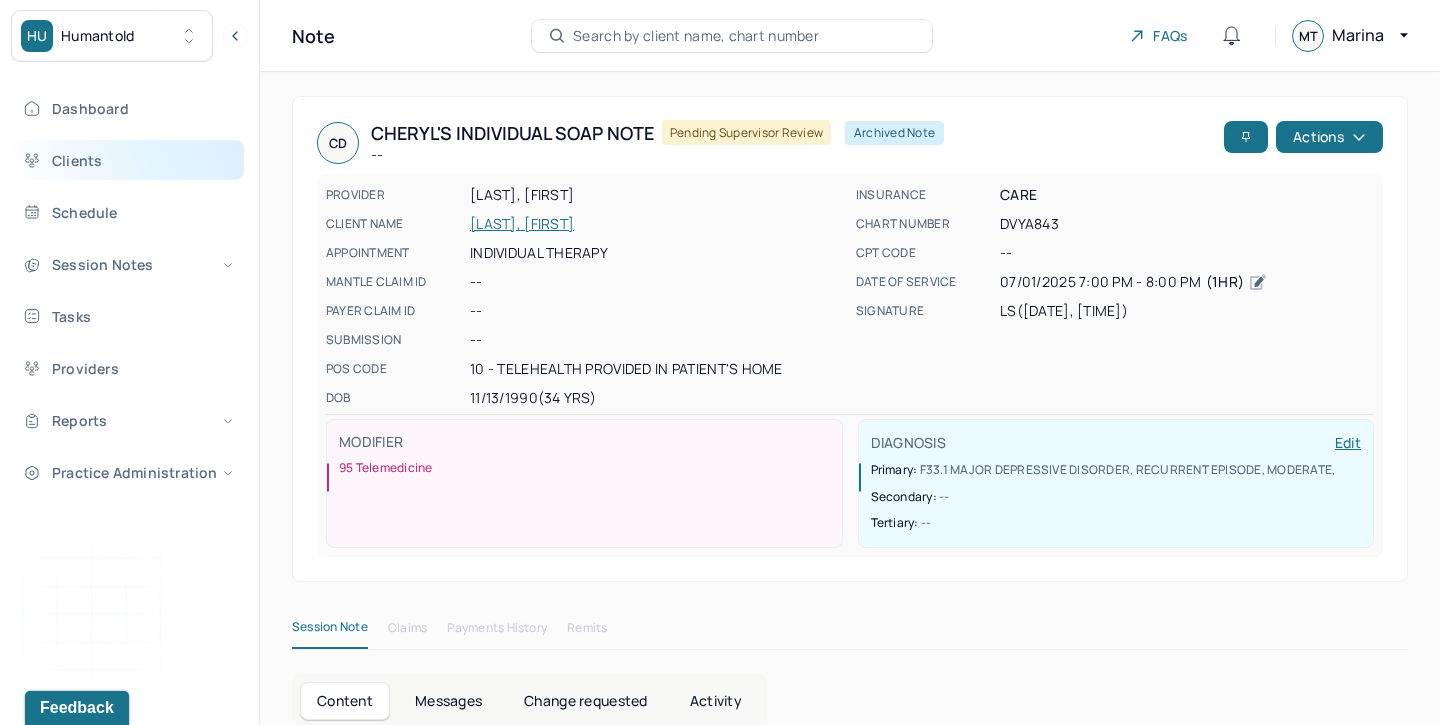 click on "Clients" at bounding box center (128, 160) 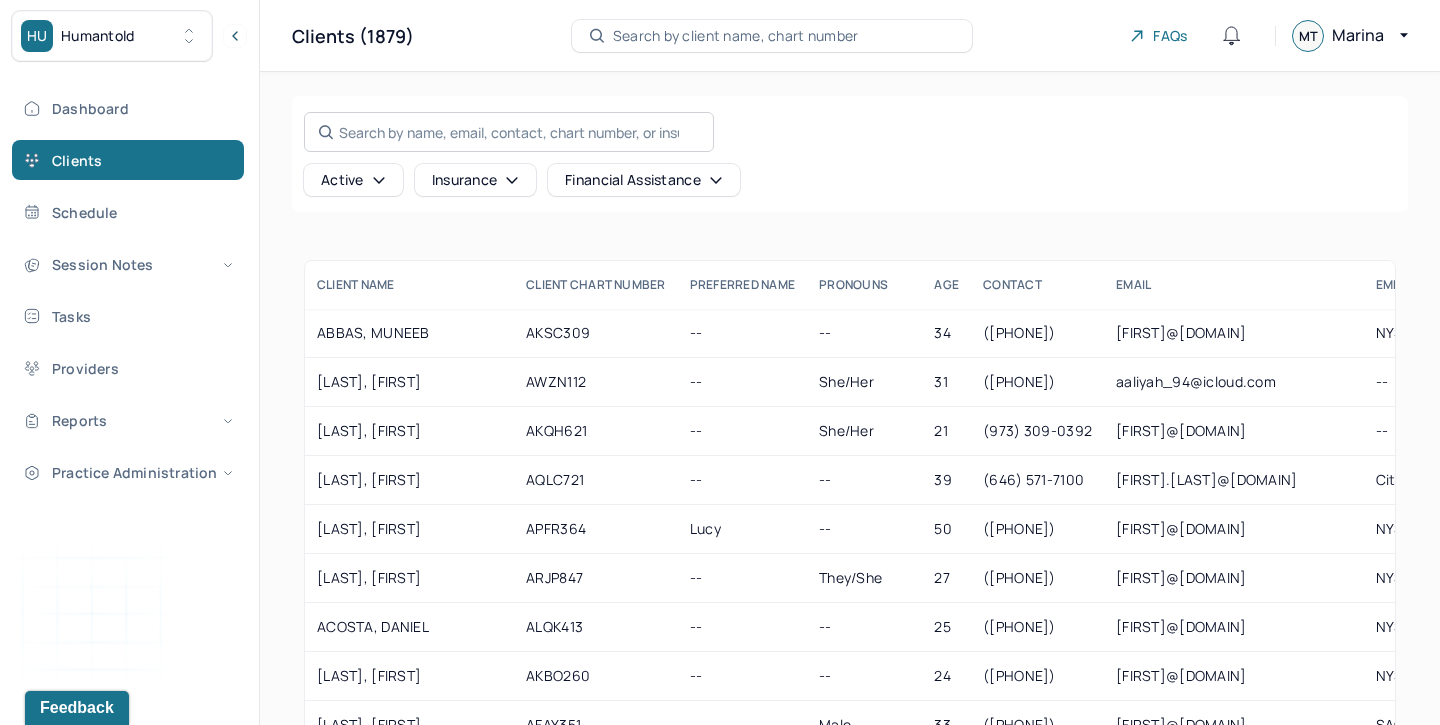 click on "Search by name, email, contact, chart number, or insurance id..." at bounding box center (509, 132) 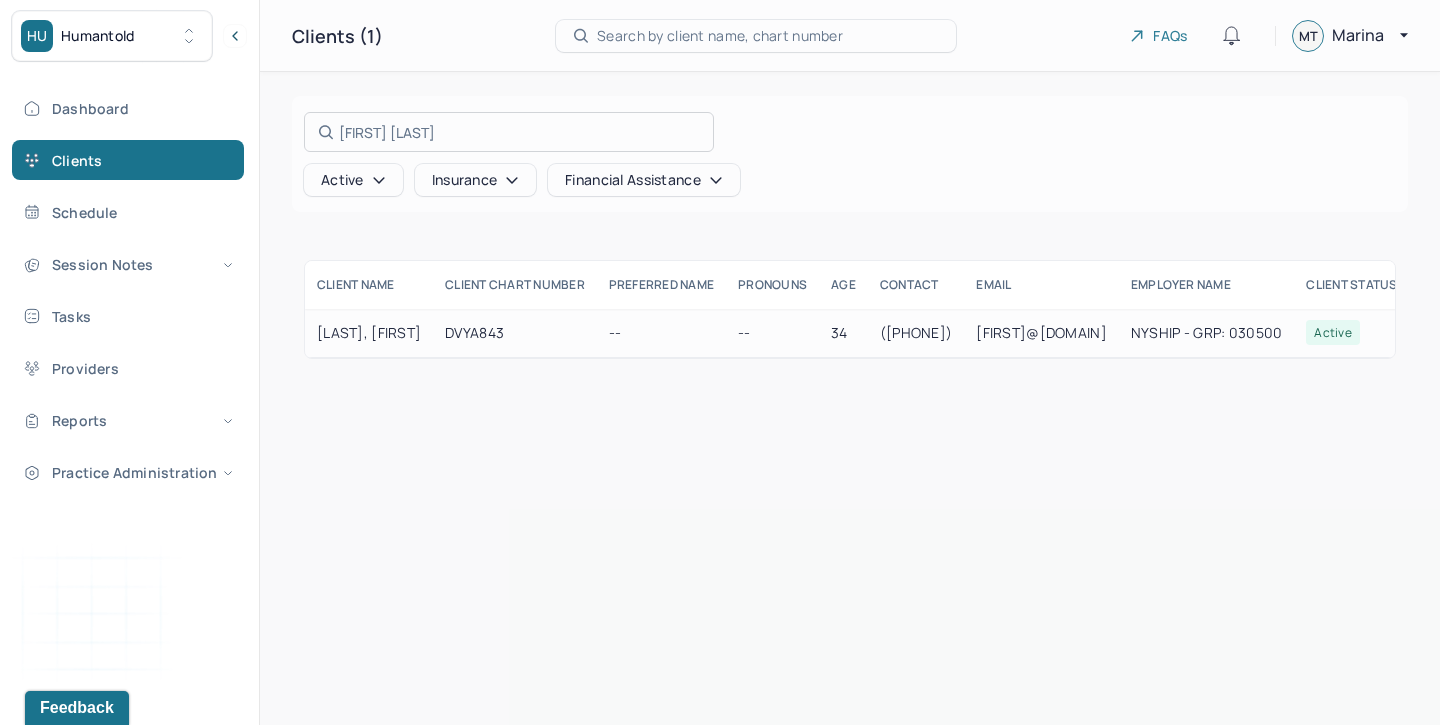 type on "[FIRST] [LAST]" 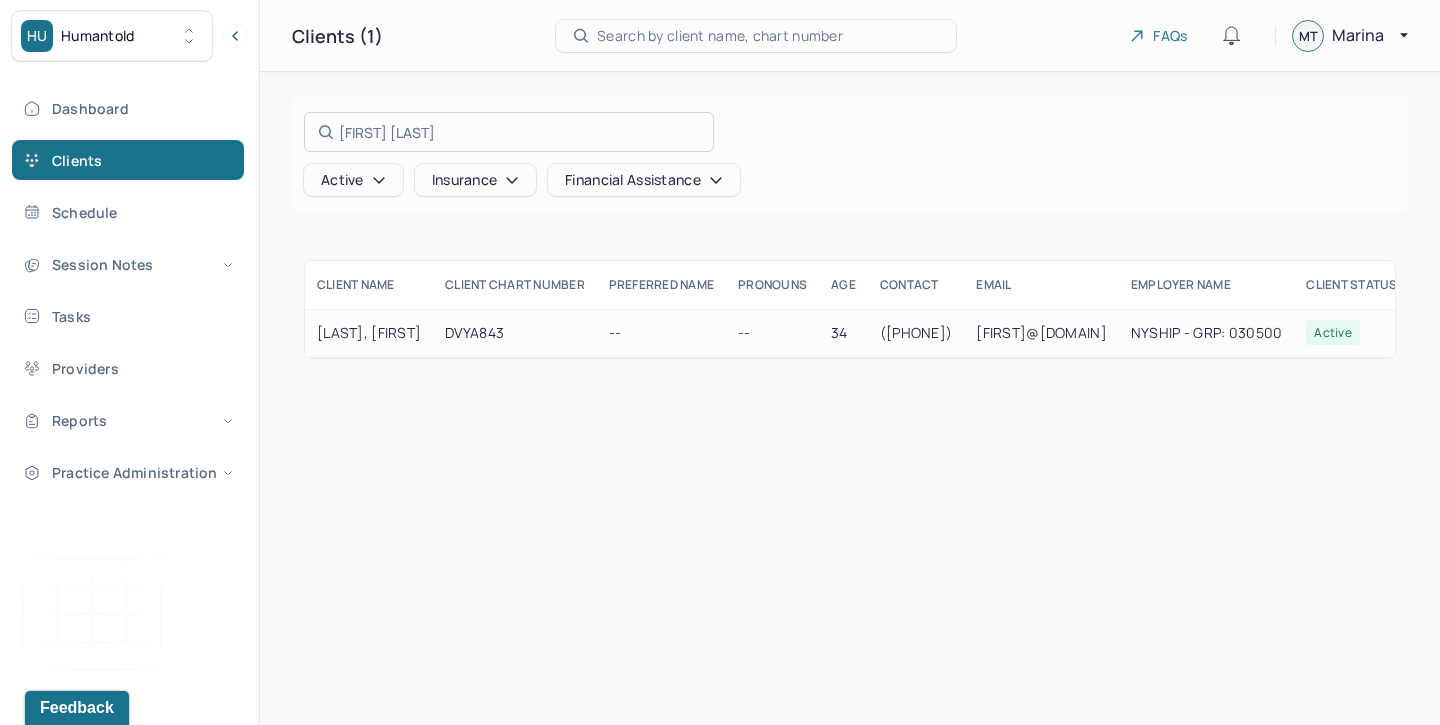 click at bounding box center (720, 362) 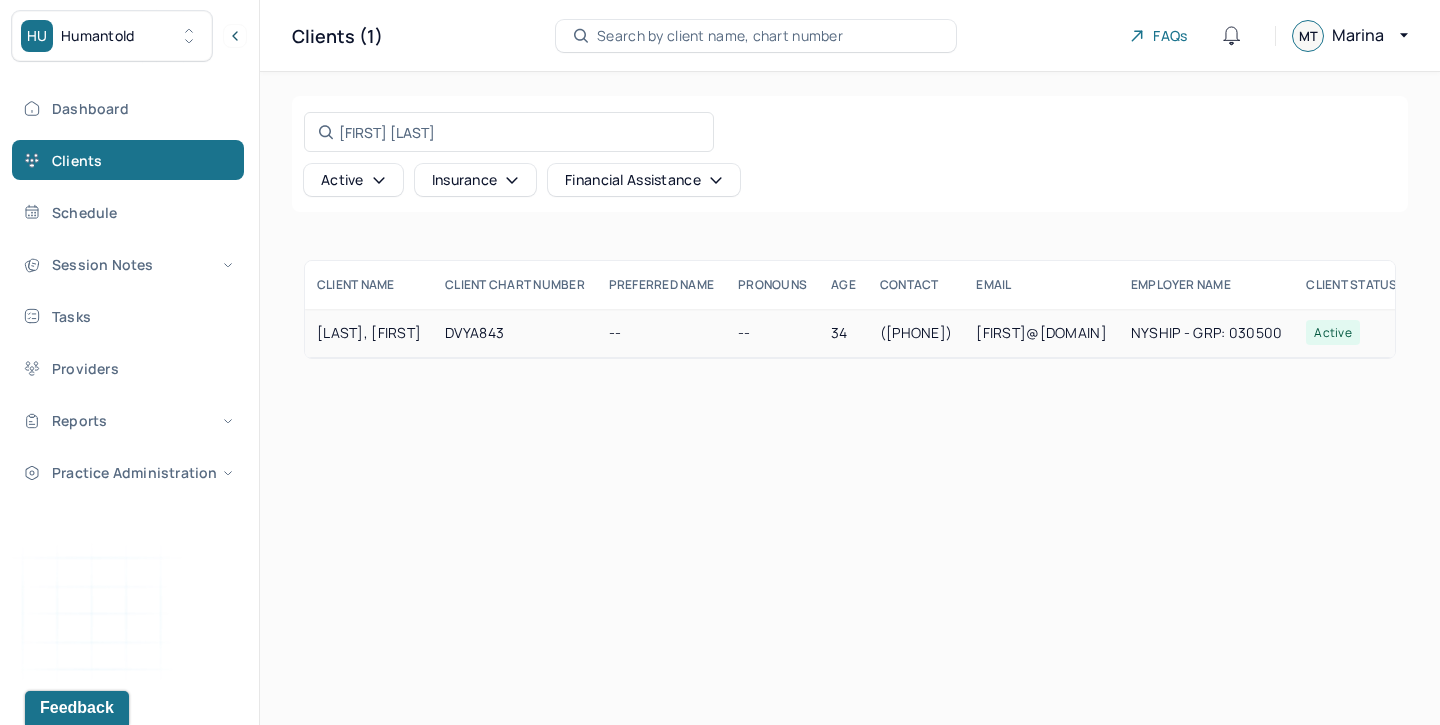 click on "DVYA843" at bounding box center [515, 333] 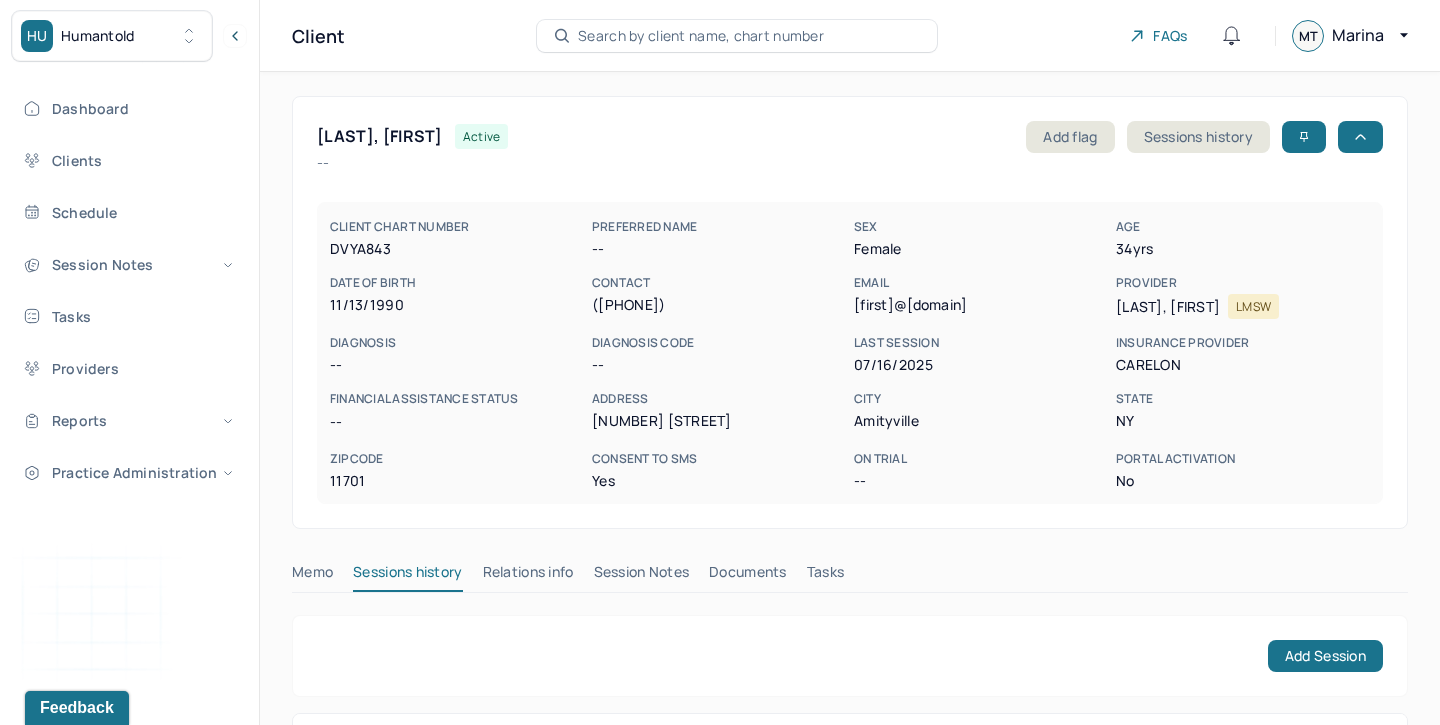 scroll, scrollTop: 135, scrollLeft: 0, axis: vertical 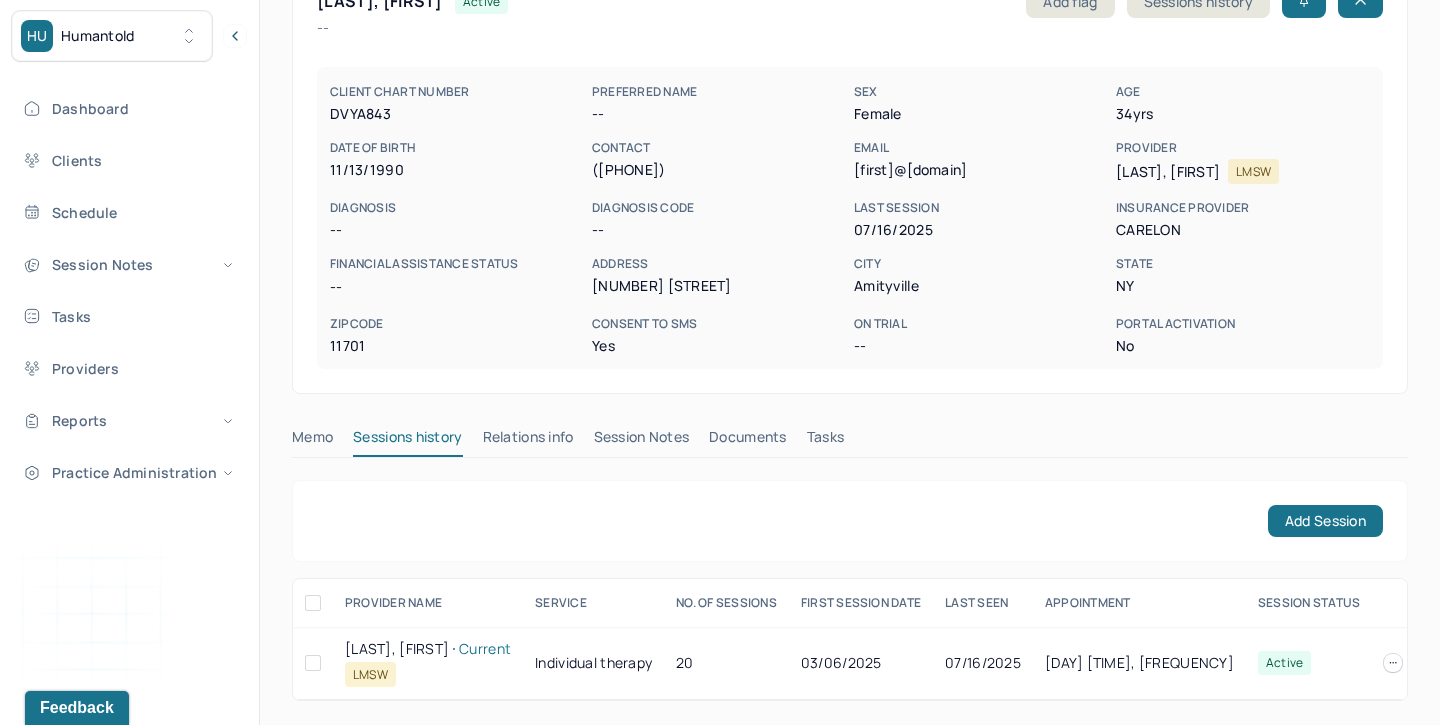 click on "Session Notes" at bounding box center [642, 441] 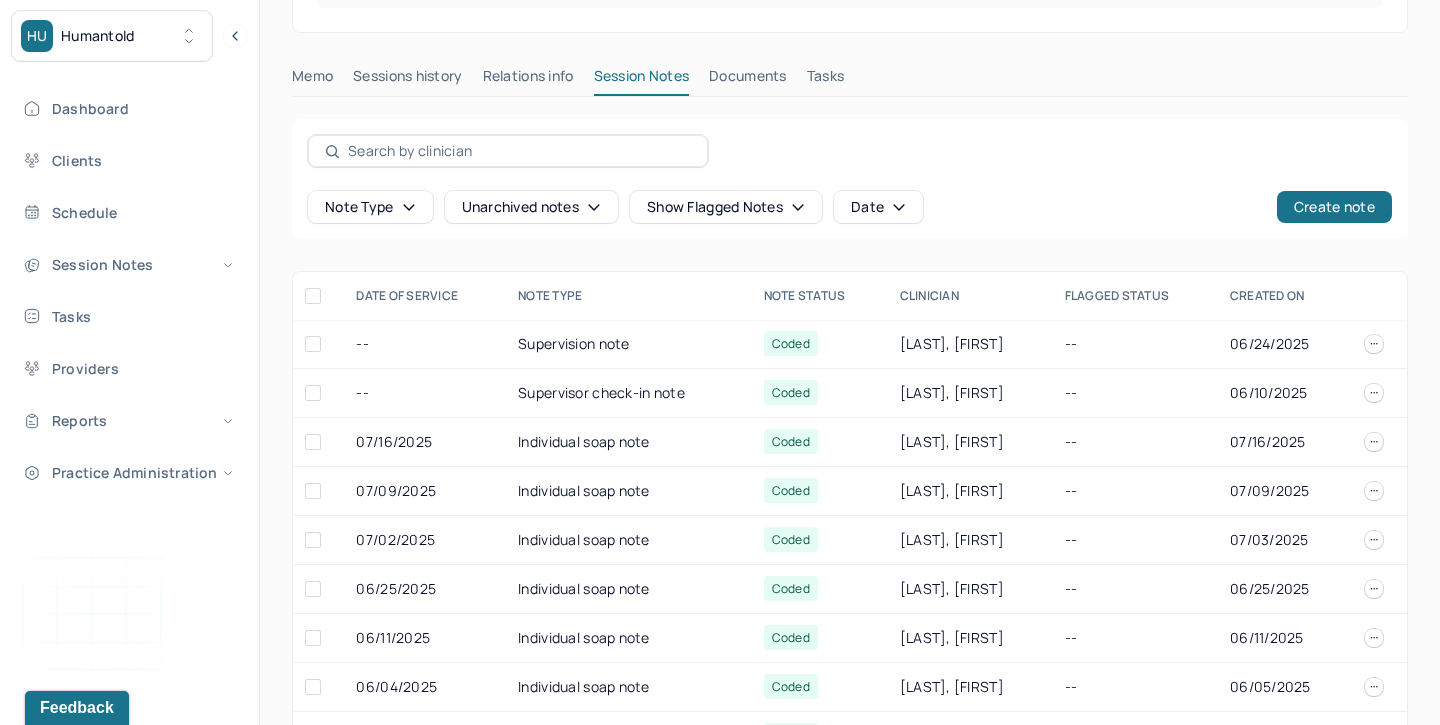 scroll, scrollTop: 501, scrollLeft: 0, axis: vertical 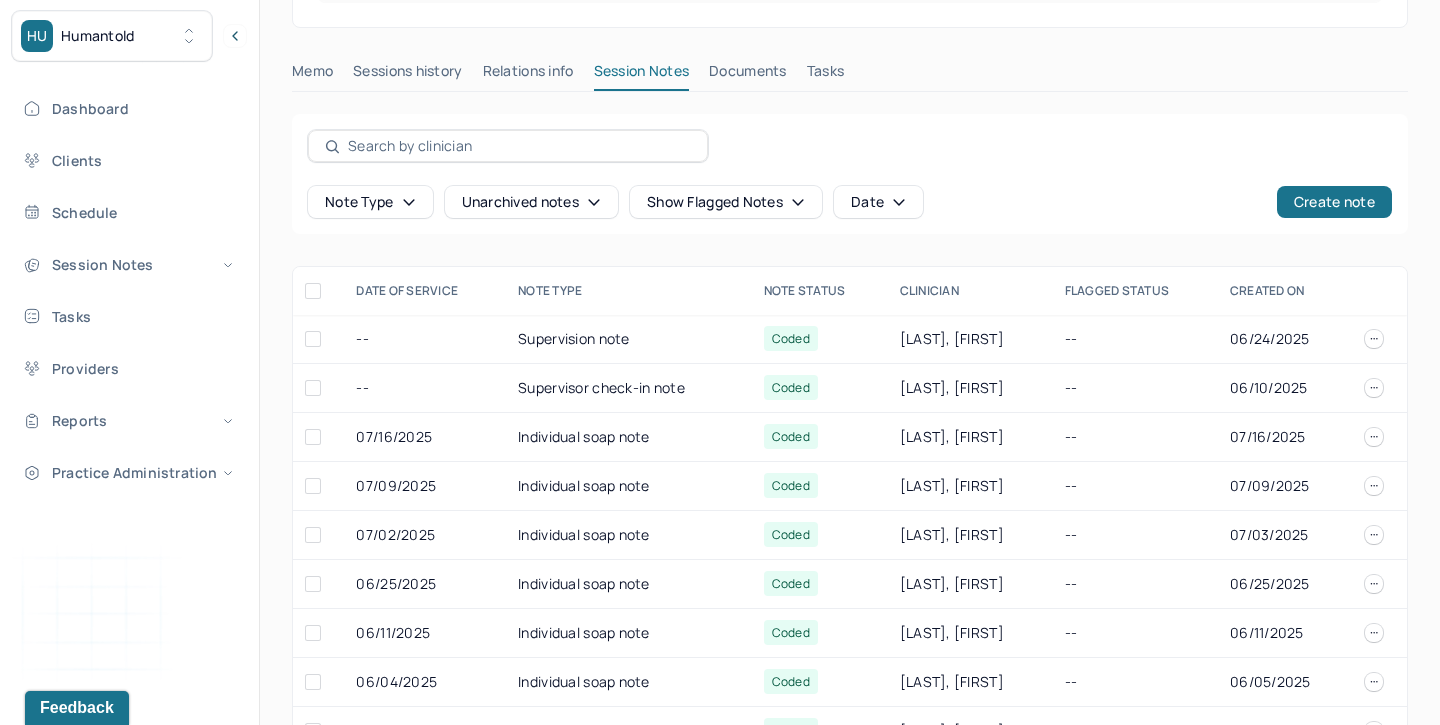 click on "Unarchived notes" at bounding box center (531, 202) 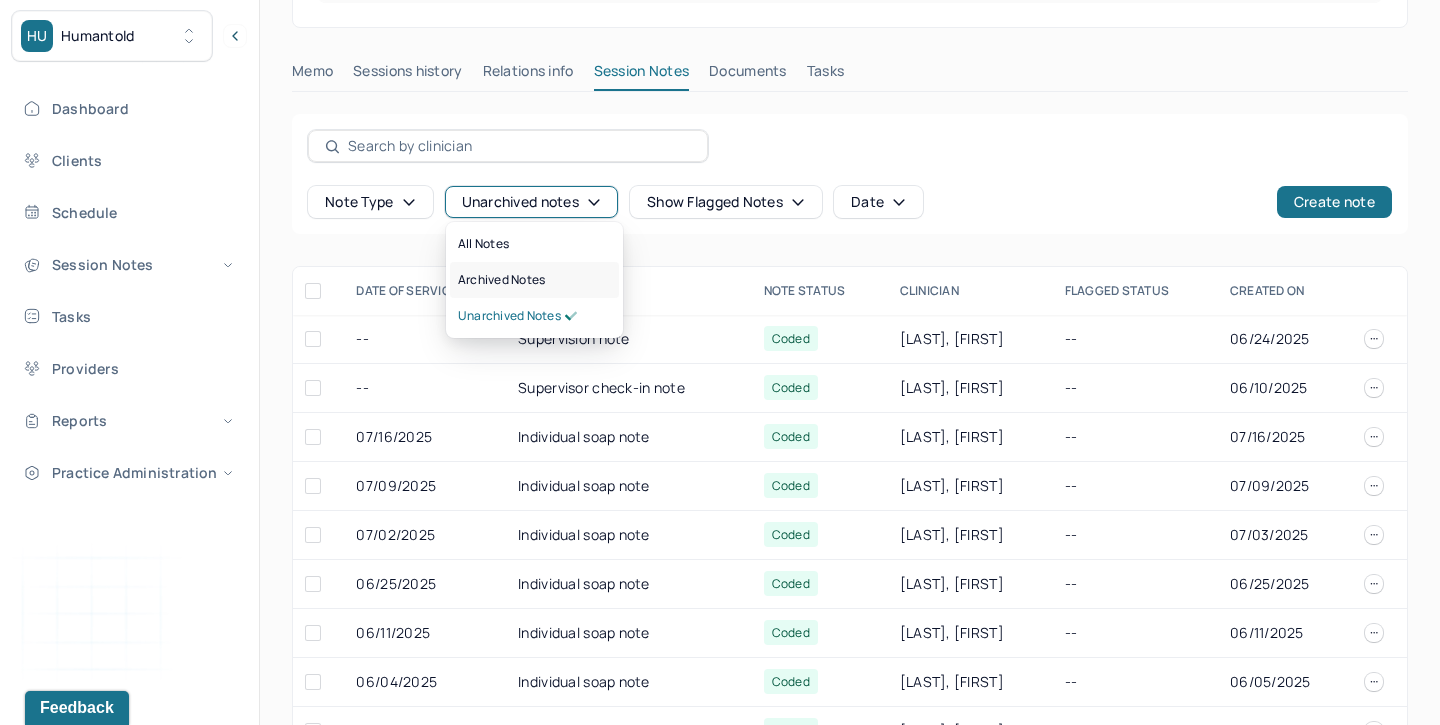 click on "Archived notes" at bounding box center (534, 280) 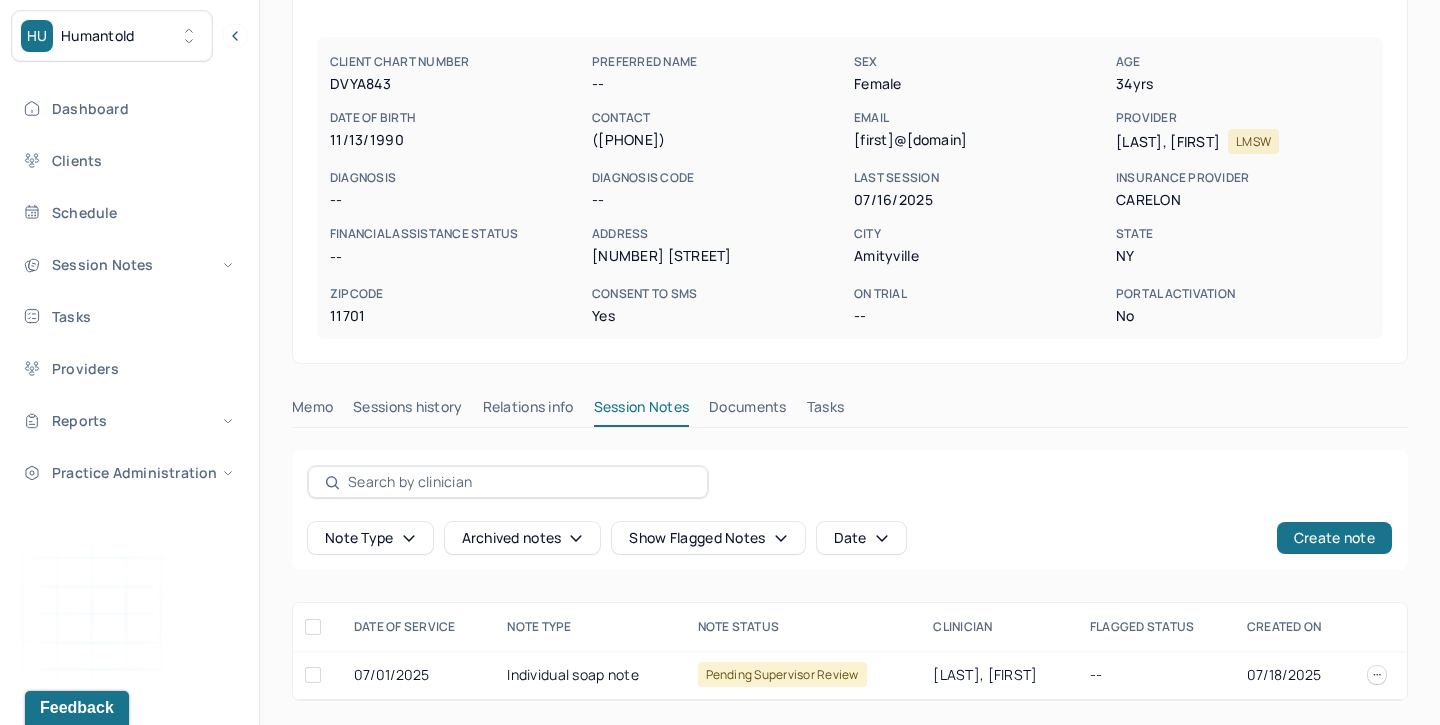 scroll, scrollTop: 165, scrollLeft: 0, axis: vertical 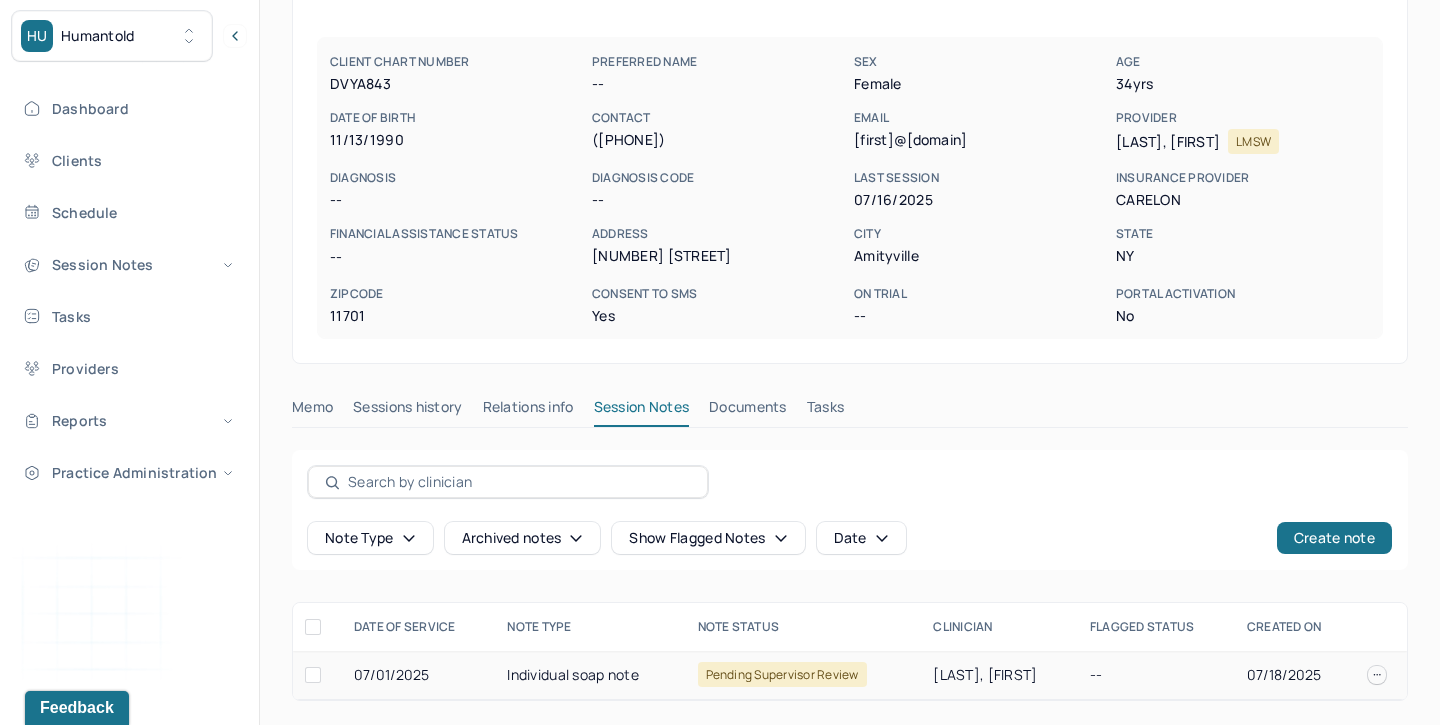 click at bounding box center (1377, 675) 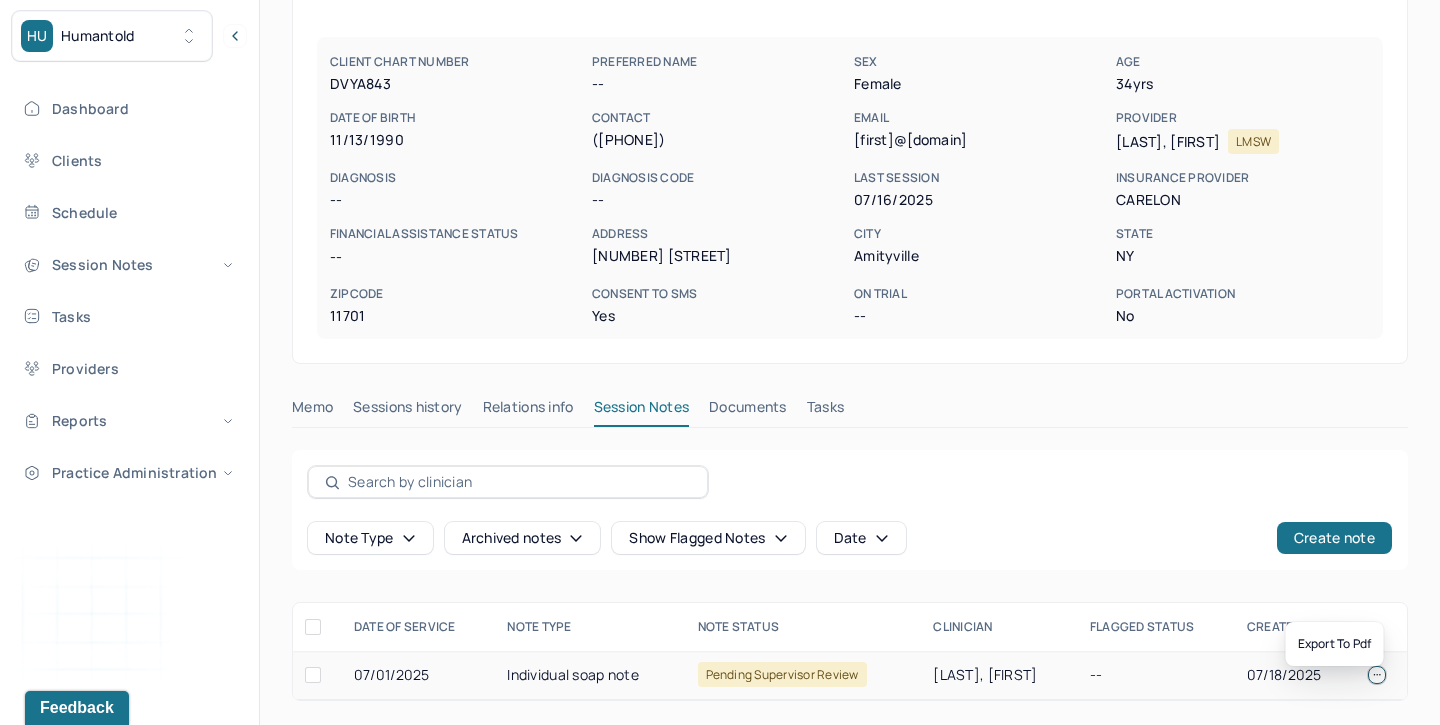 click on "[LAST], [FIRST]" at bounding box center (999, 675) 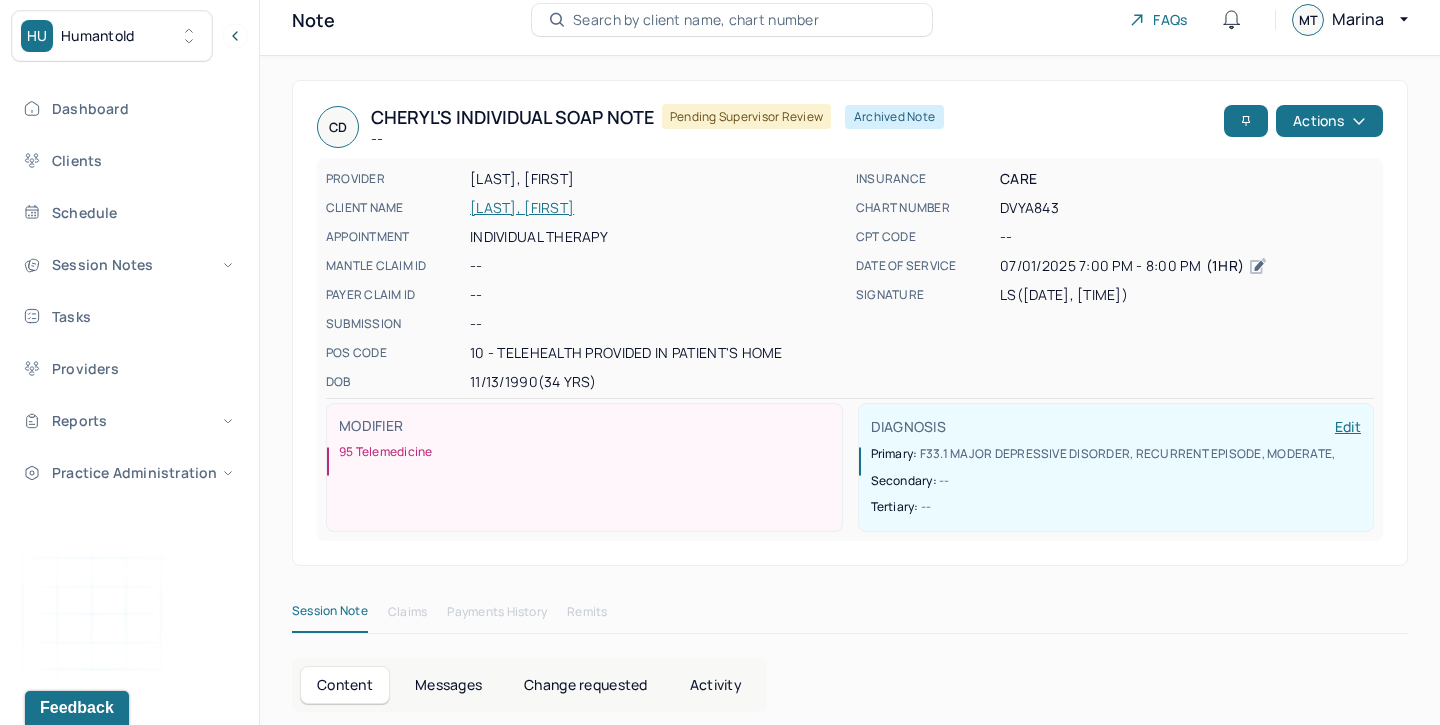 scroll, scrollTop: 0, scrollLeft: 0, axis: both 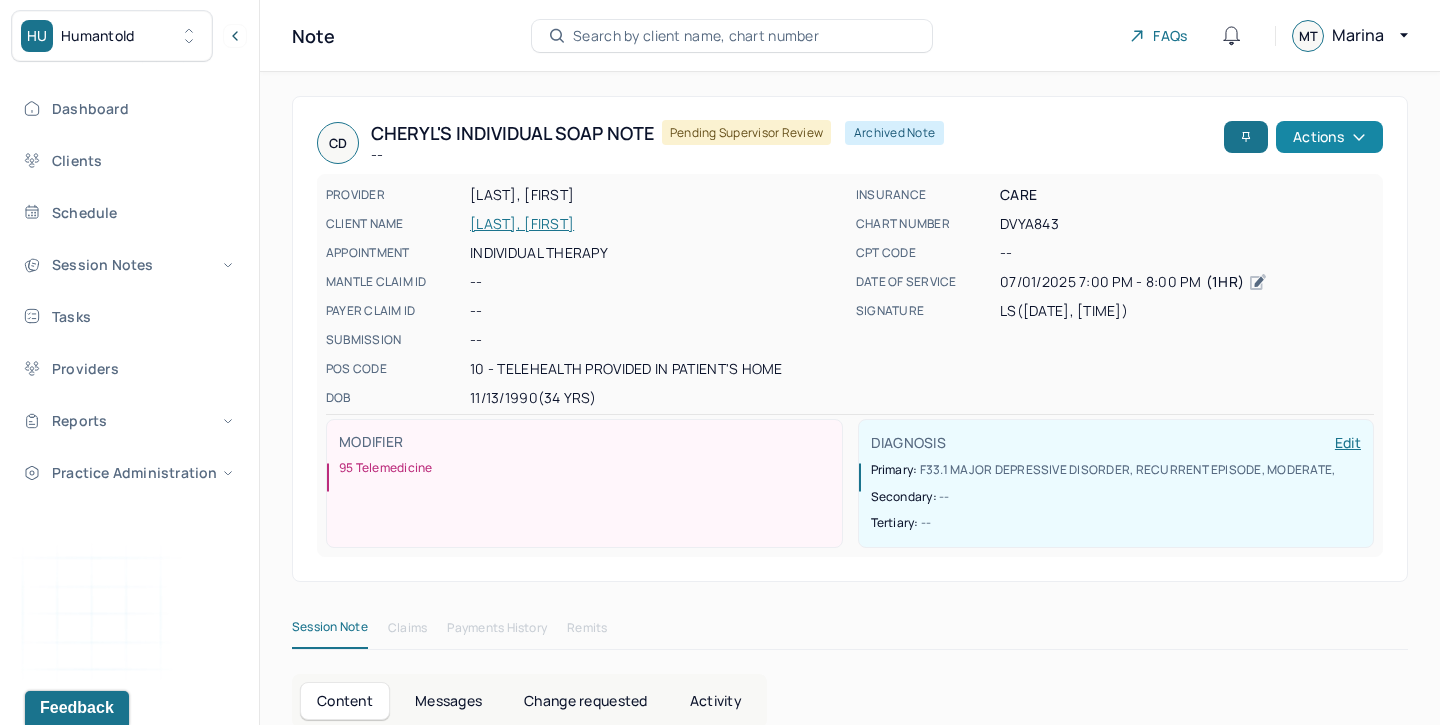 click on "Actions" at bounding box center (1329, 137) 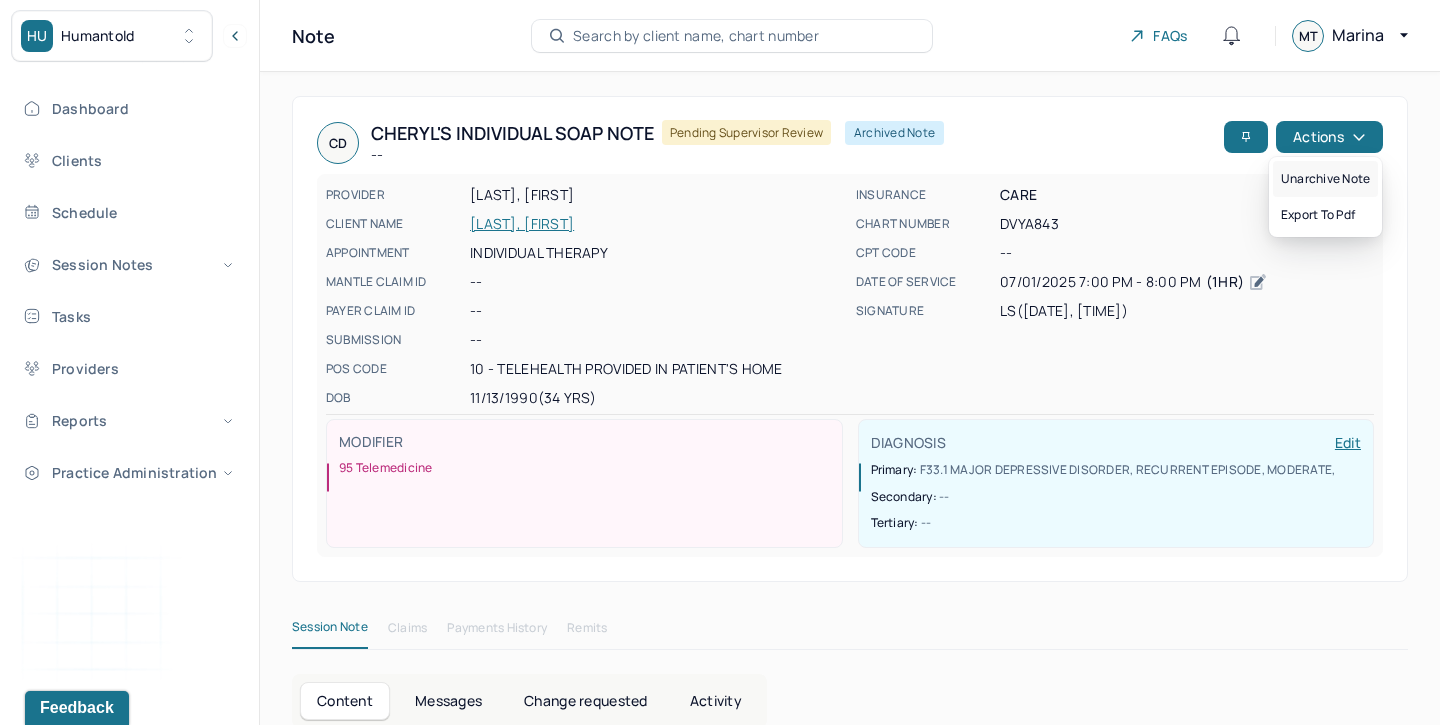 click on "Unarchive note" at bounding box center [1325, 179] 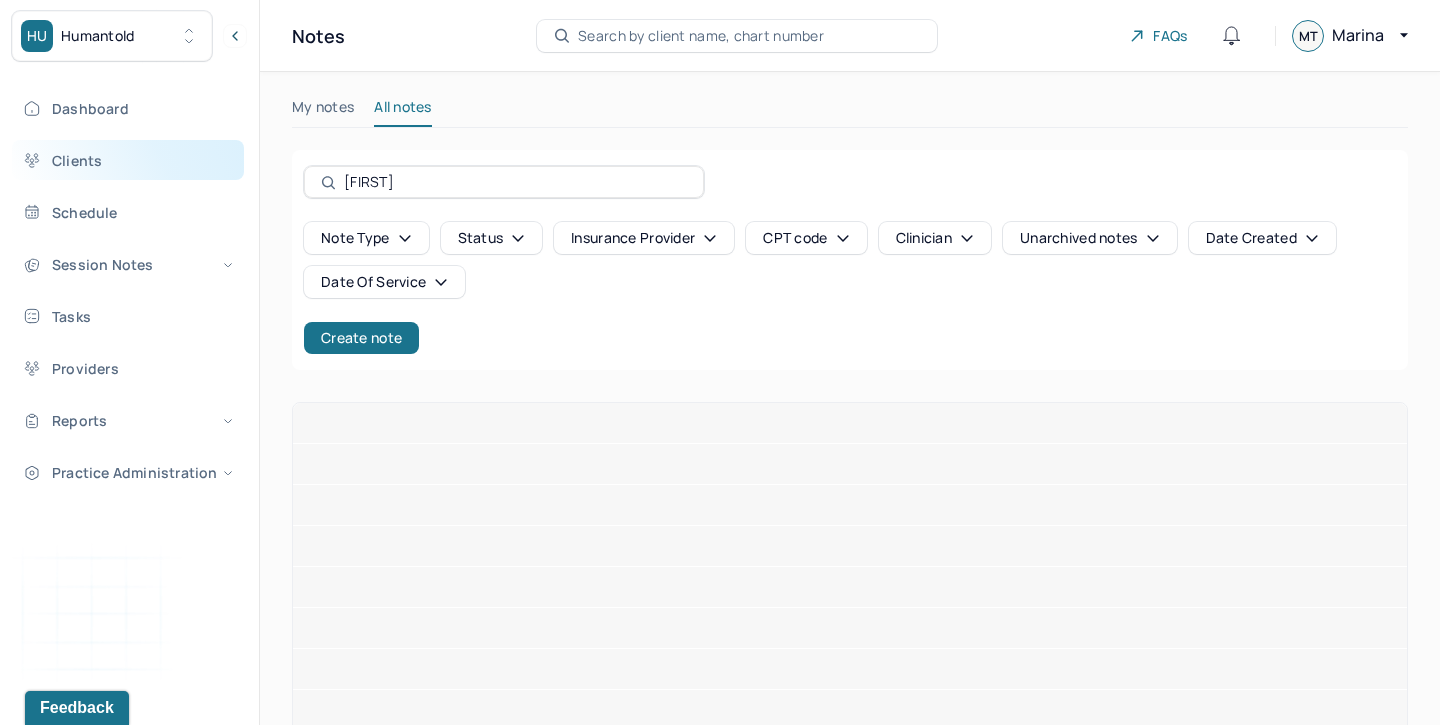 click on "Clients" at bounding box center [128, 160] 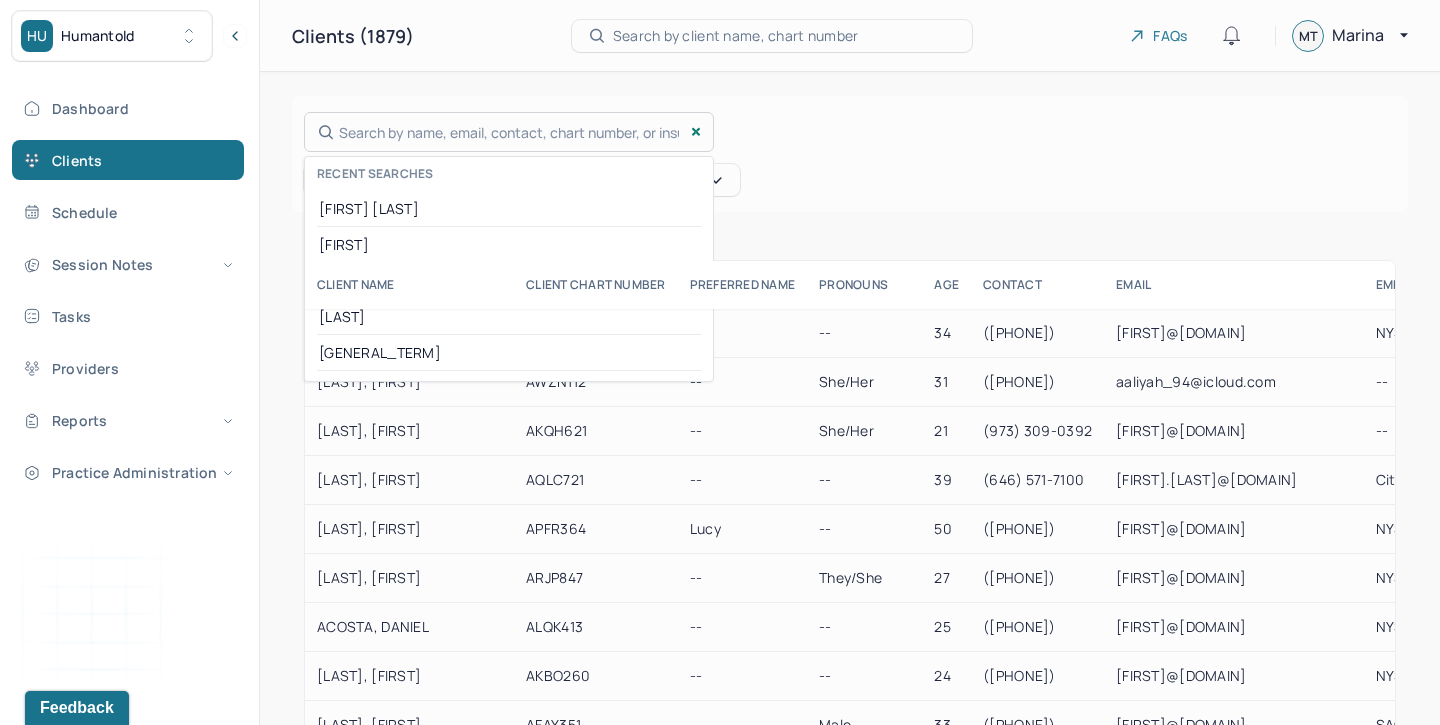 click on "Search by name, email, contact, chart number, or insurance id... Recent searches [FIRST] [LAST] [FIRST] [LAST] [LAST] [GENERAL_TERM] [GENERAL_TERM]" at bounding box center [509, 132] 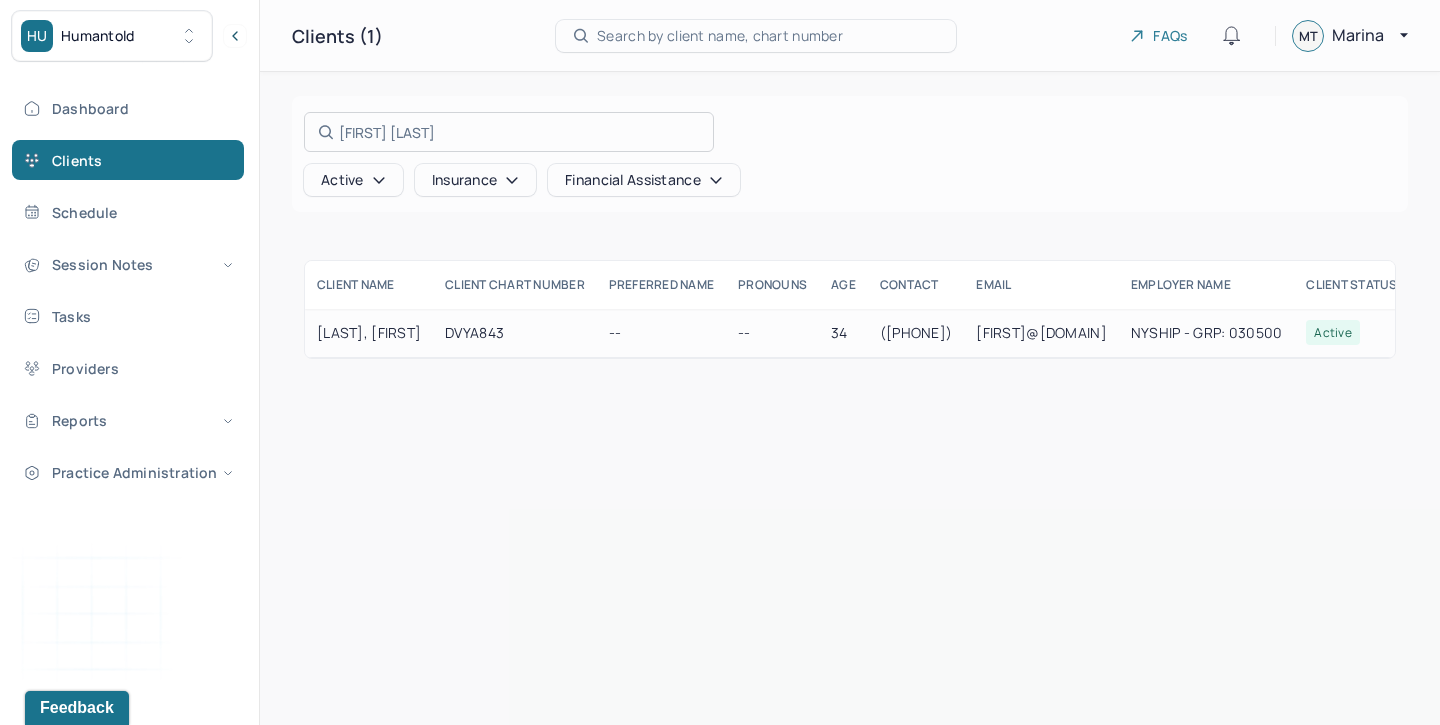 type on "[FIRST] [LAST]" 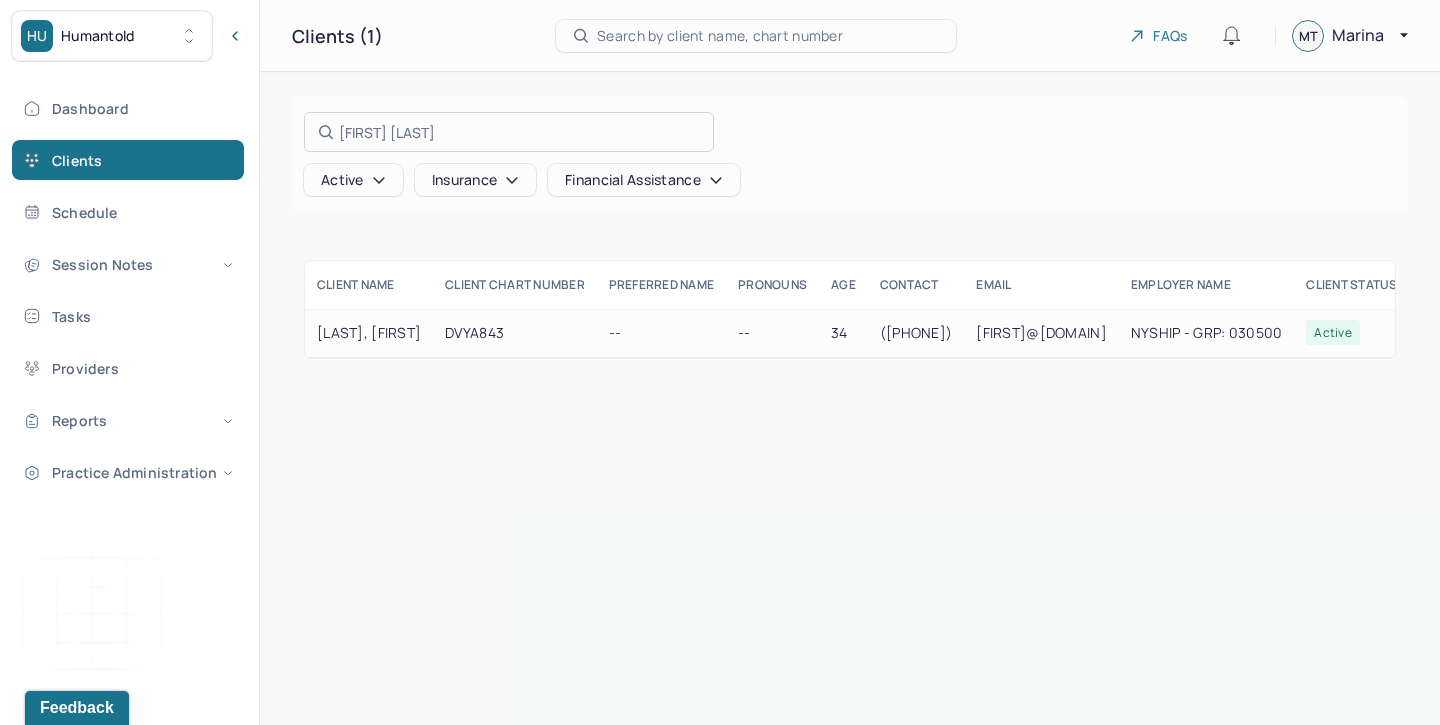 click at bounding box center [720, 362] 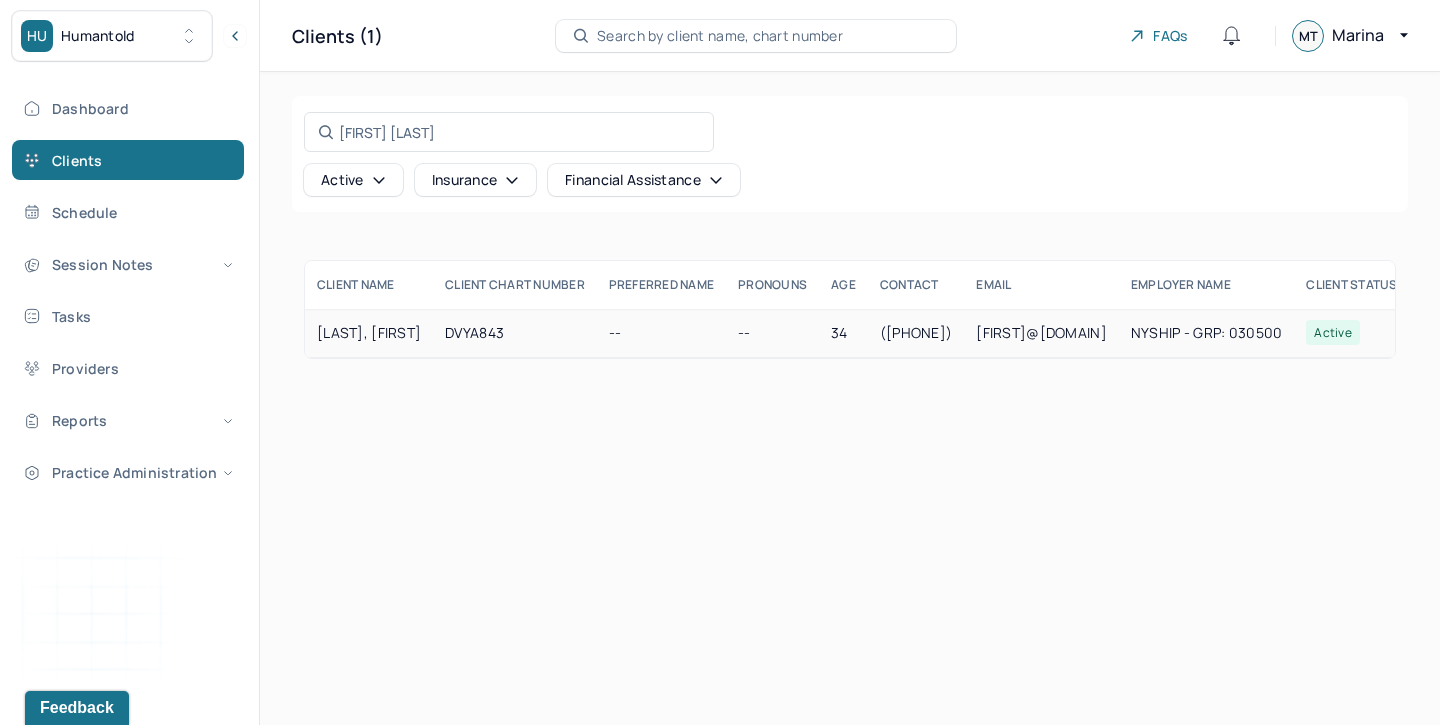 click on "DVYA843" at bounding box center [515, 333] 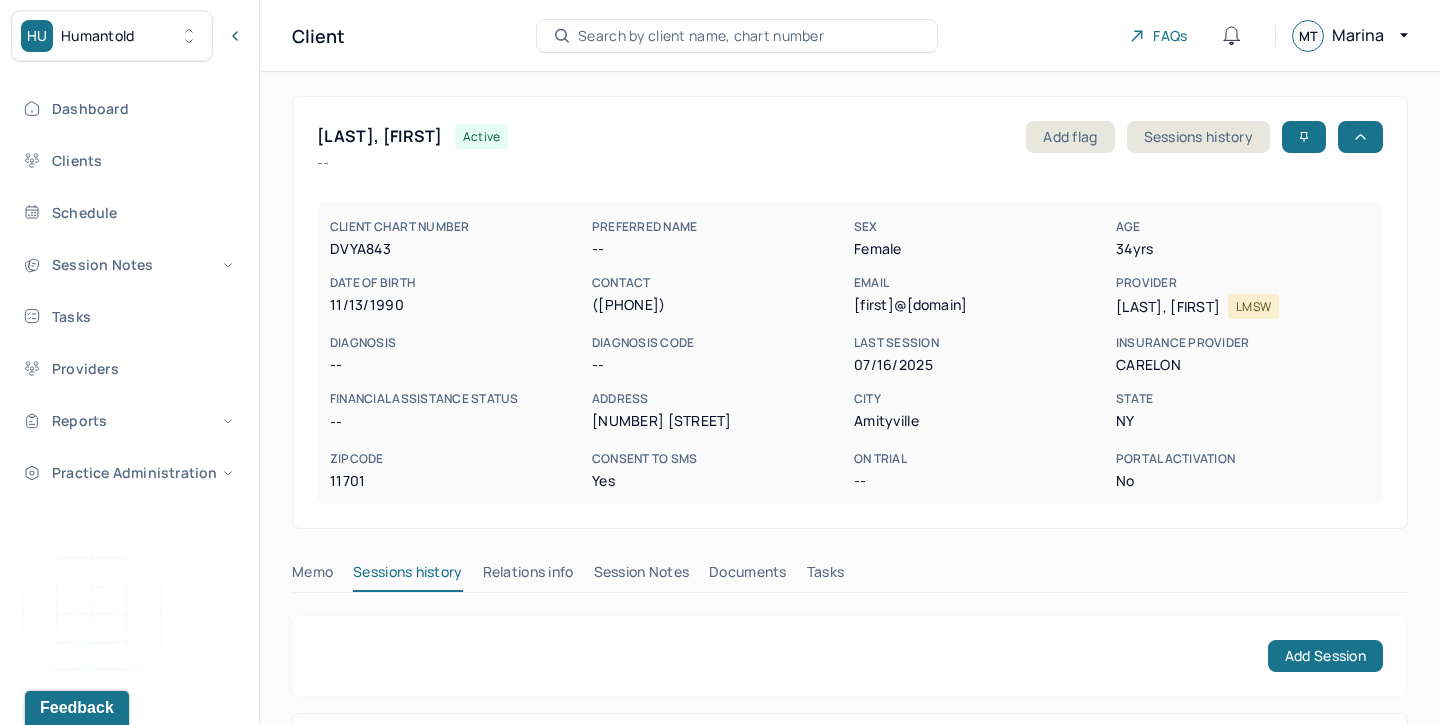 scroll, scrollTop: 135, scrollLeft: 0, axis: vertical 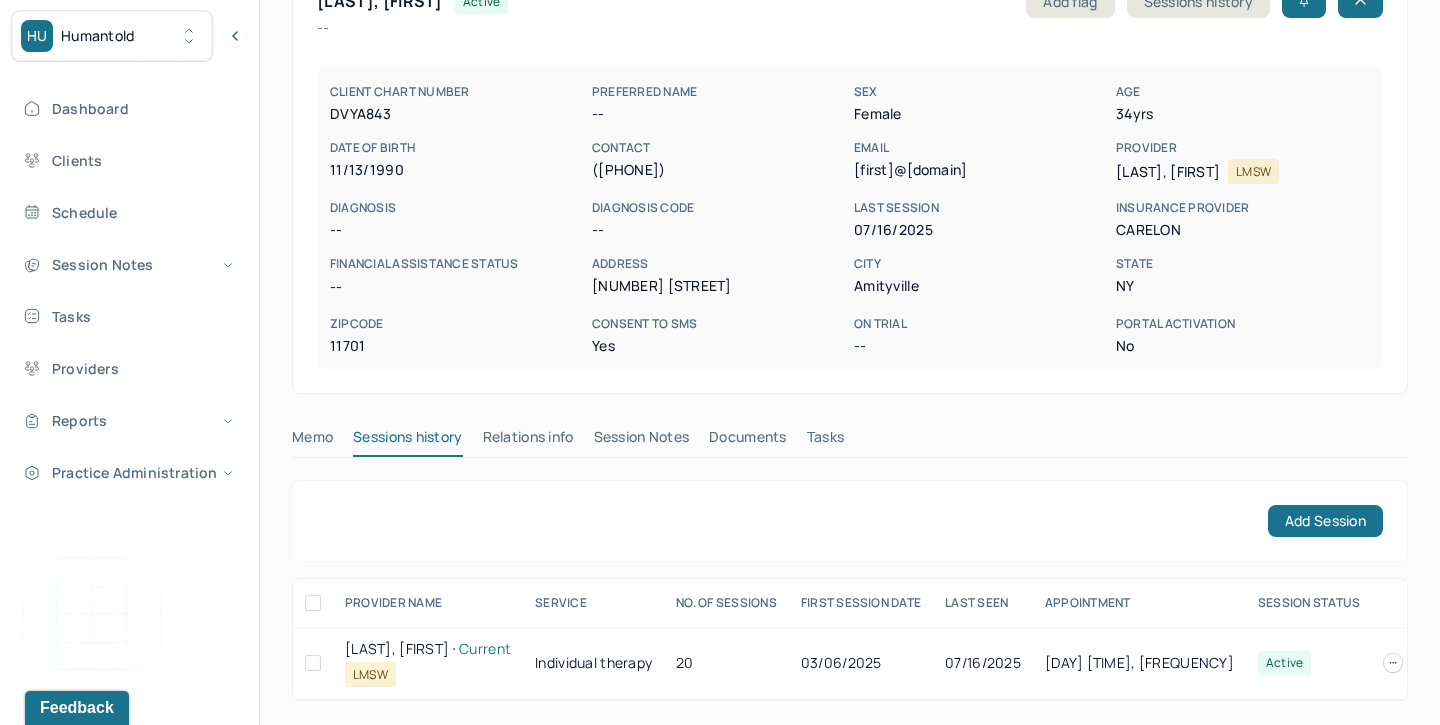 click on "Session Notes" at bounding box center (642, 441) 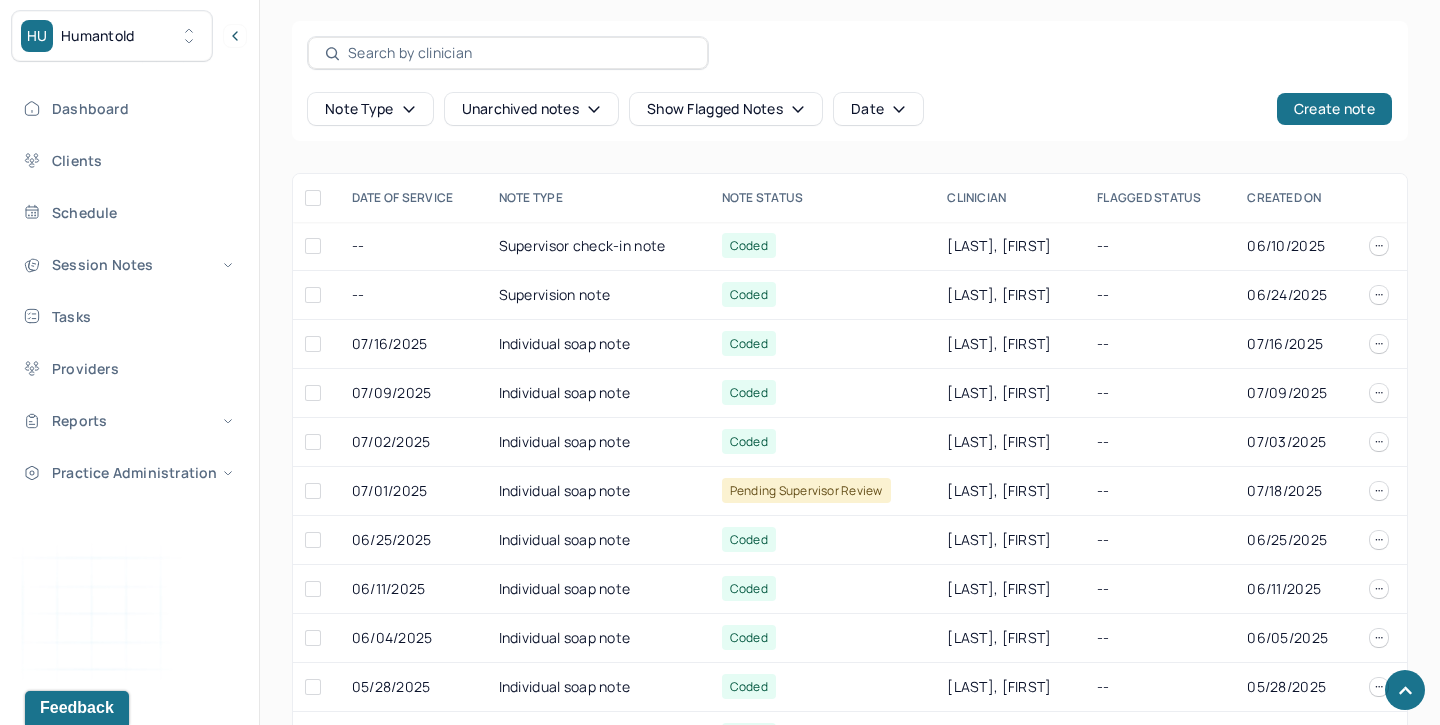 scroll, scrollTop: 646, scrollLeft: 0, axis: vertical 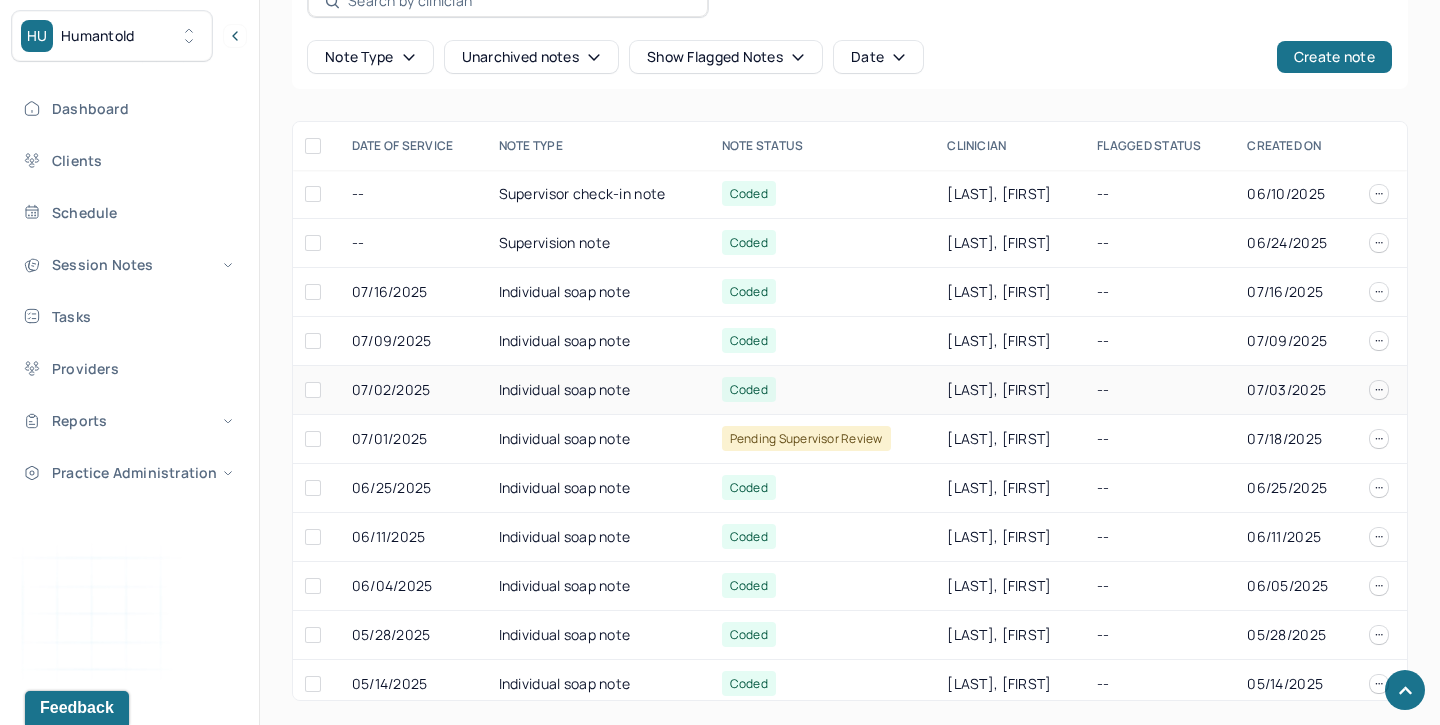click on "Individual soap note" at bounding box center (598, 390) 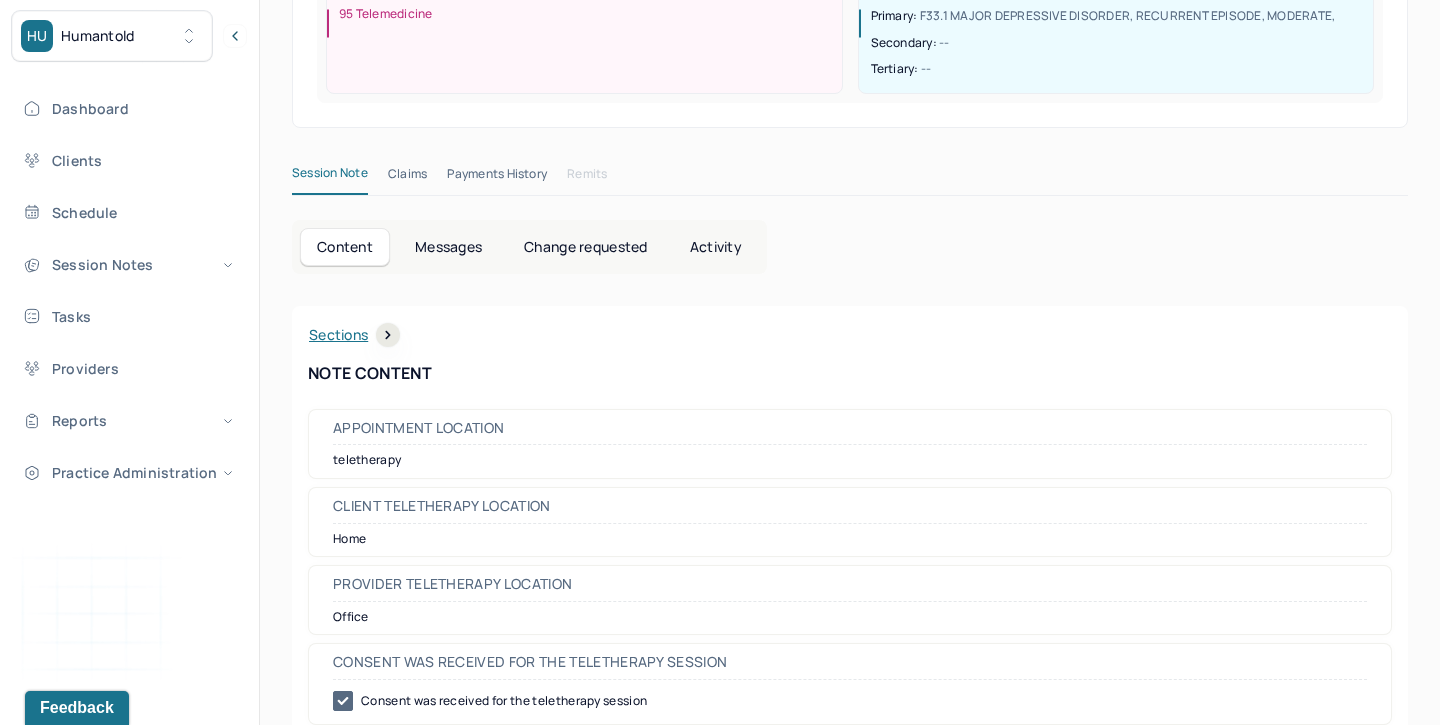click on "Activity" at bounding box center [716, 247] 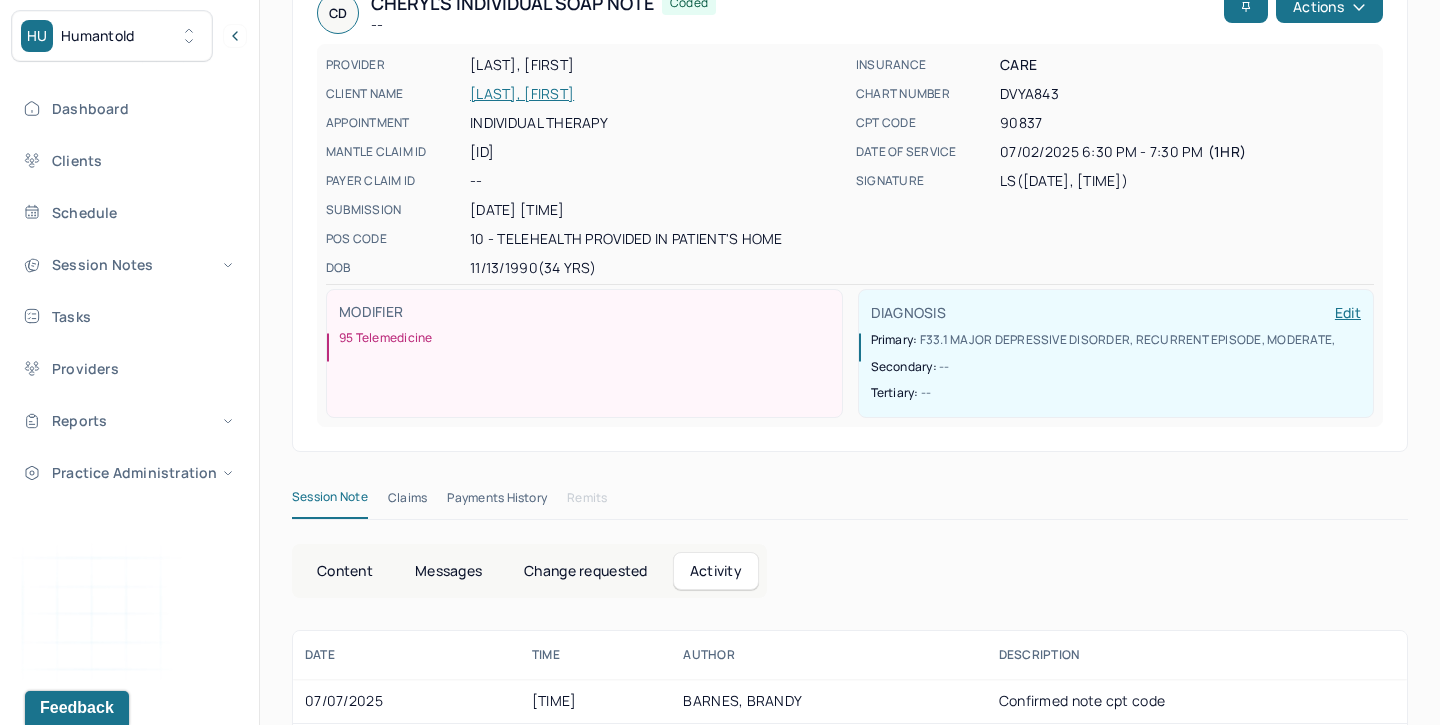 scroll, scrollTop: 27, scrollLeft: 0, axis: vertical 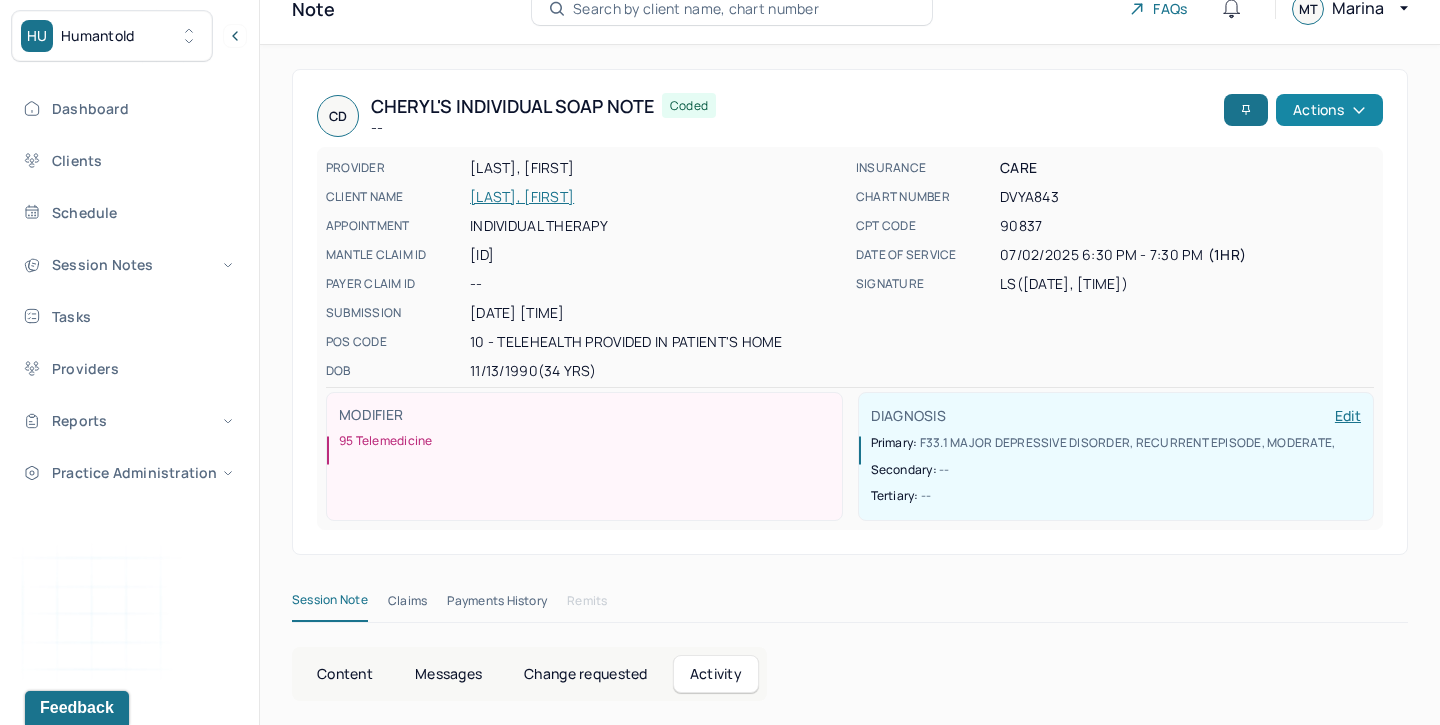 click 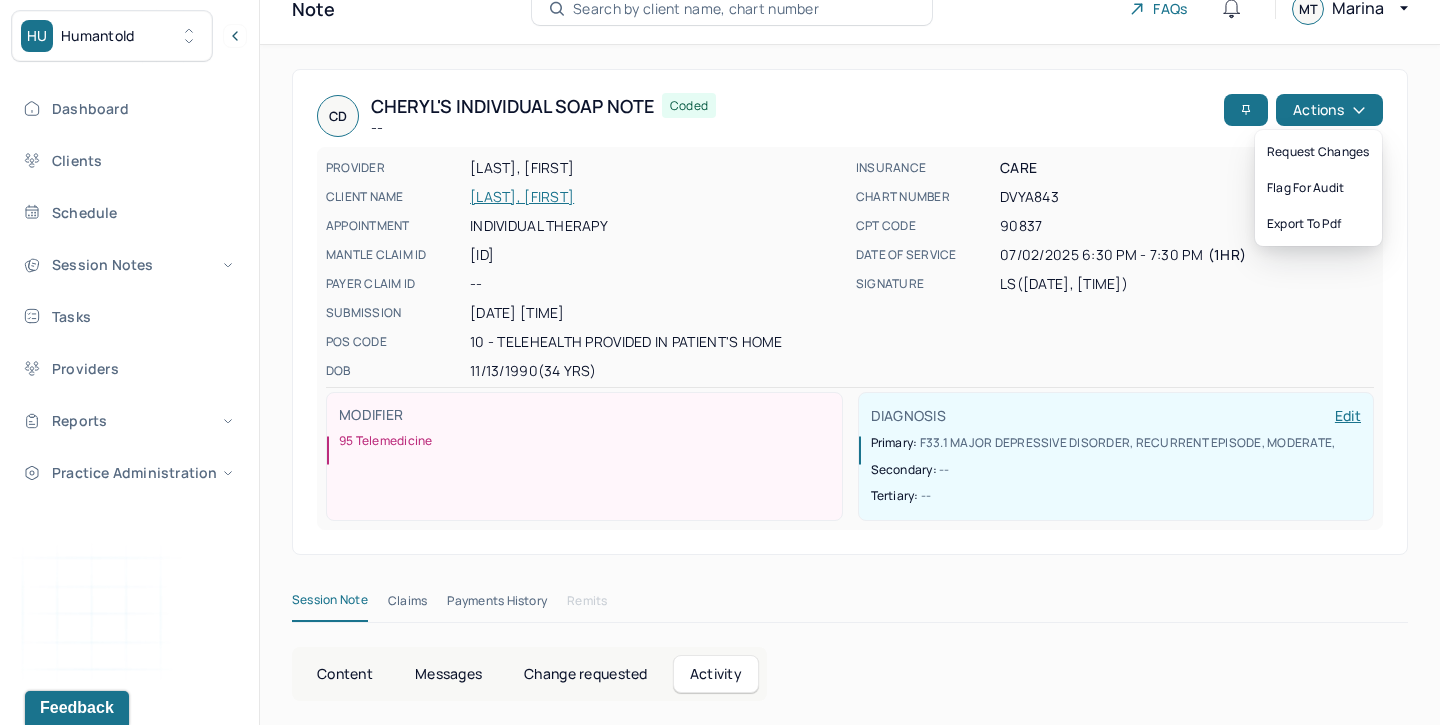 click on "INSURANCE CARE CHART NUMBER [ID] CPT CODE 90837 DATE OF SERVICE [DATE] [TIME] - [TIME] ([DURATION]) SIGNATURE [INITIALS] ([DATE], [TIME])" at bounding box center (1115, 269) 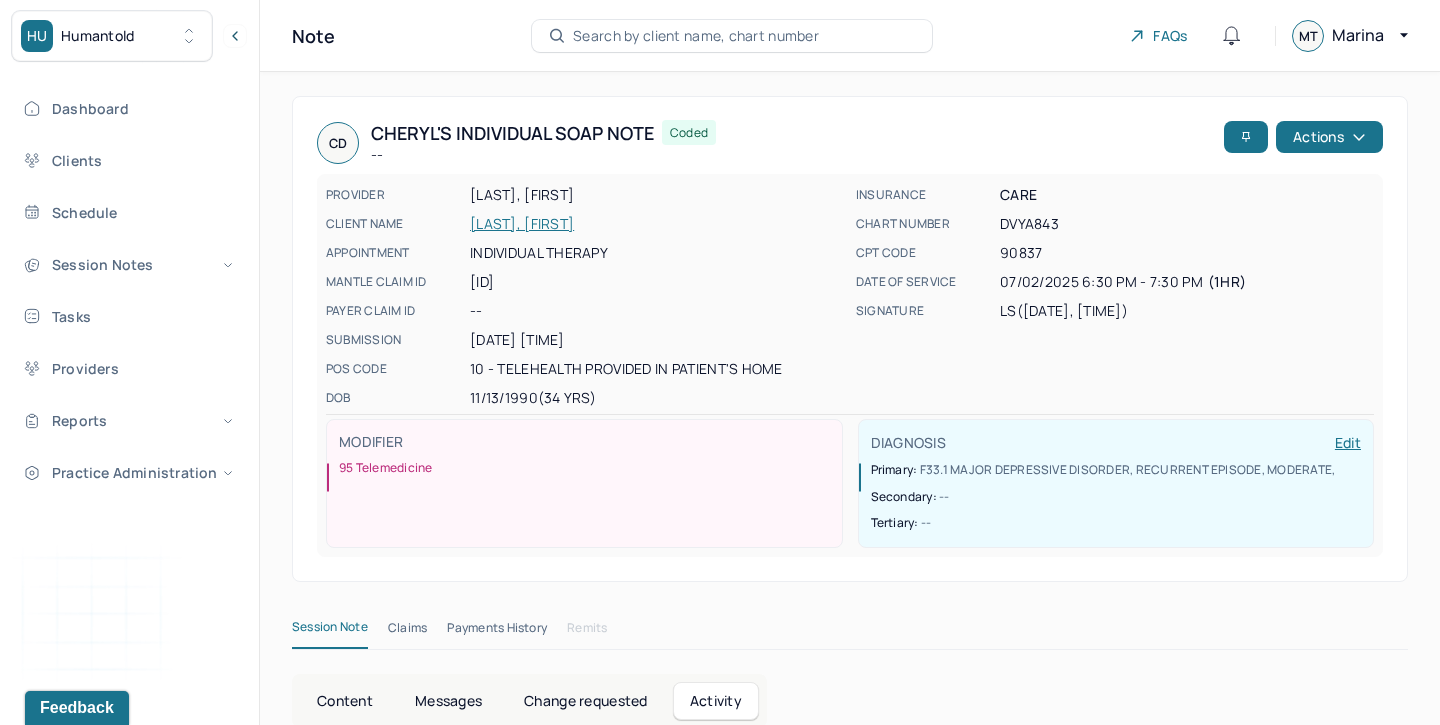 scroll, scrollTop: 1, scrollLeft: 0, axis: vertical 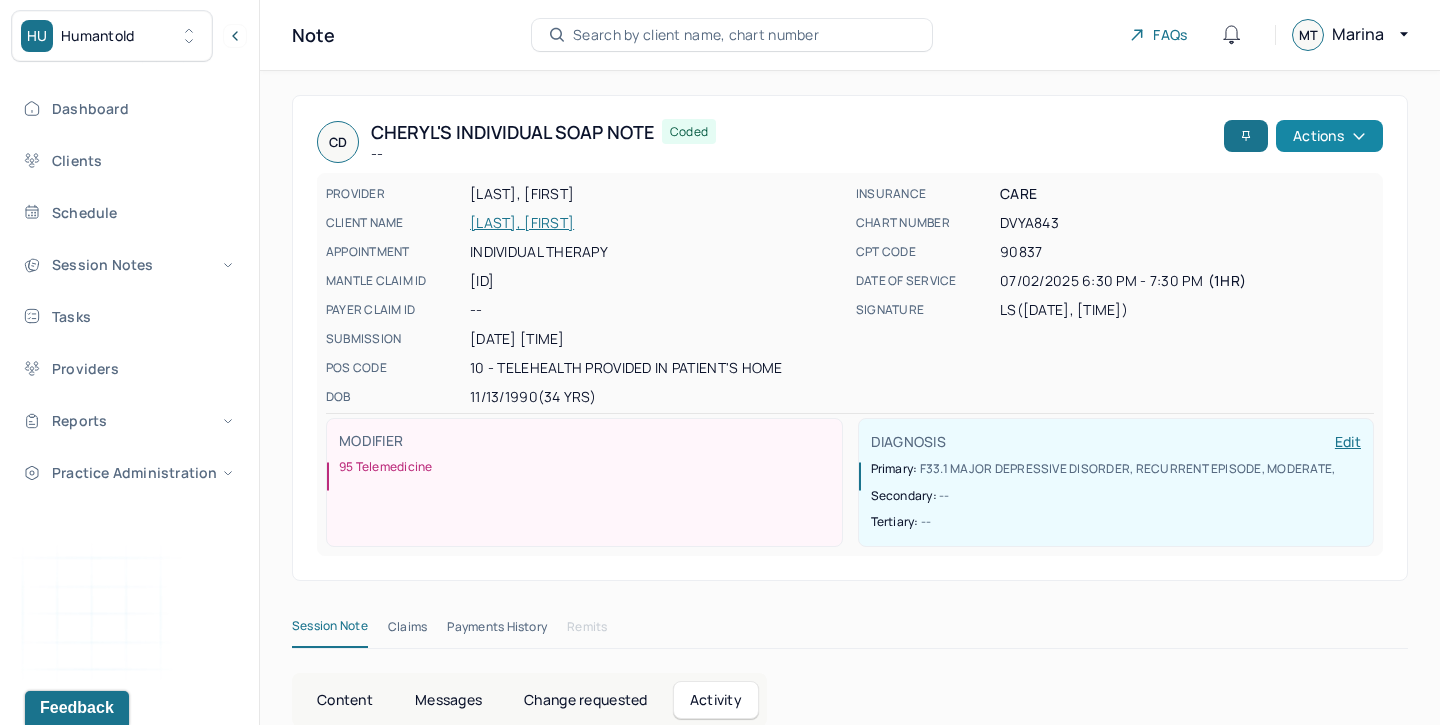 click on "Actions" at bounding box center (1329, 136) 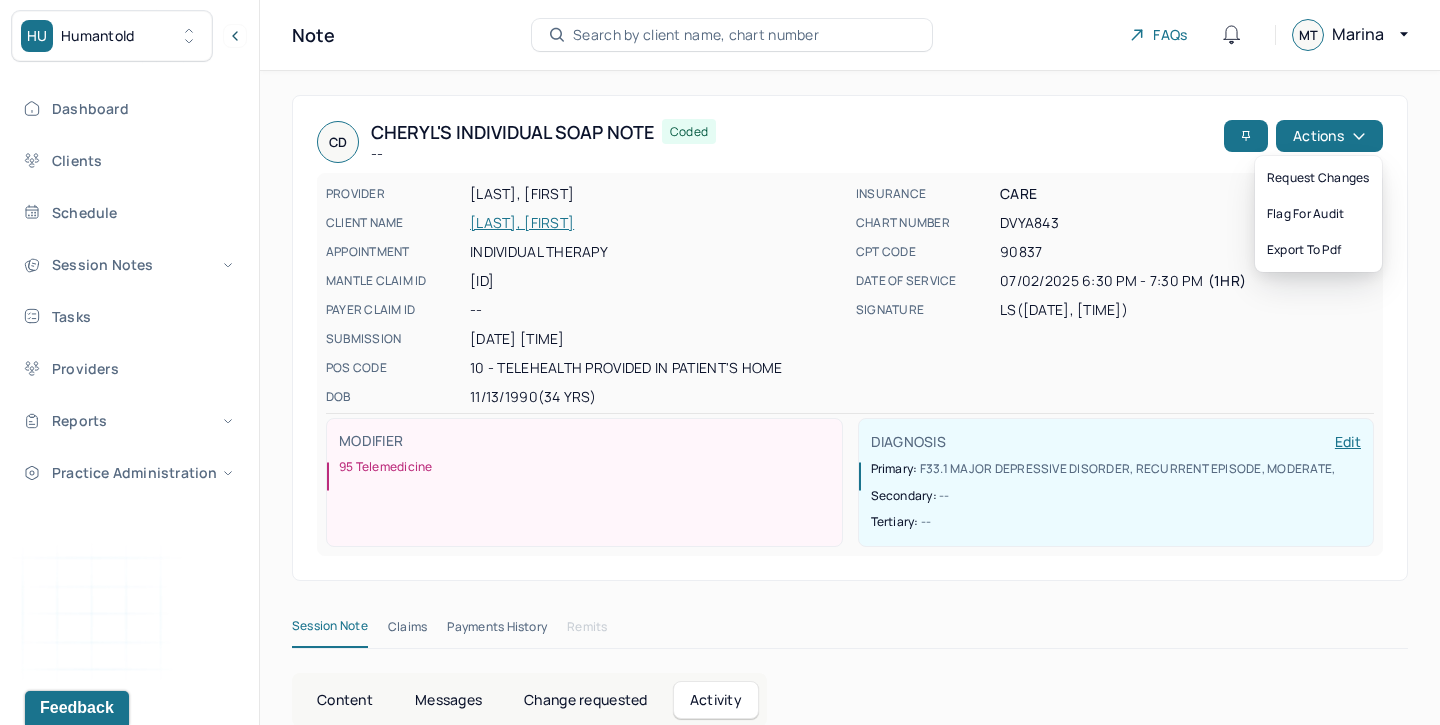 click on "10 - Telehealth Provided in Patient's Home" at bounding box center [657, 368] 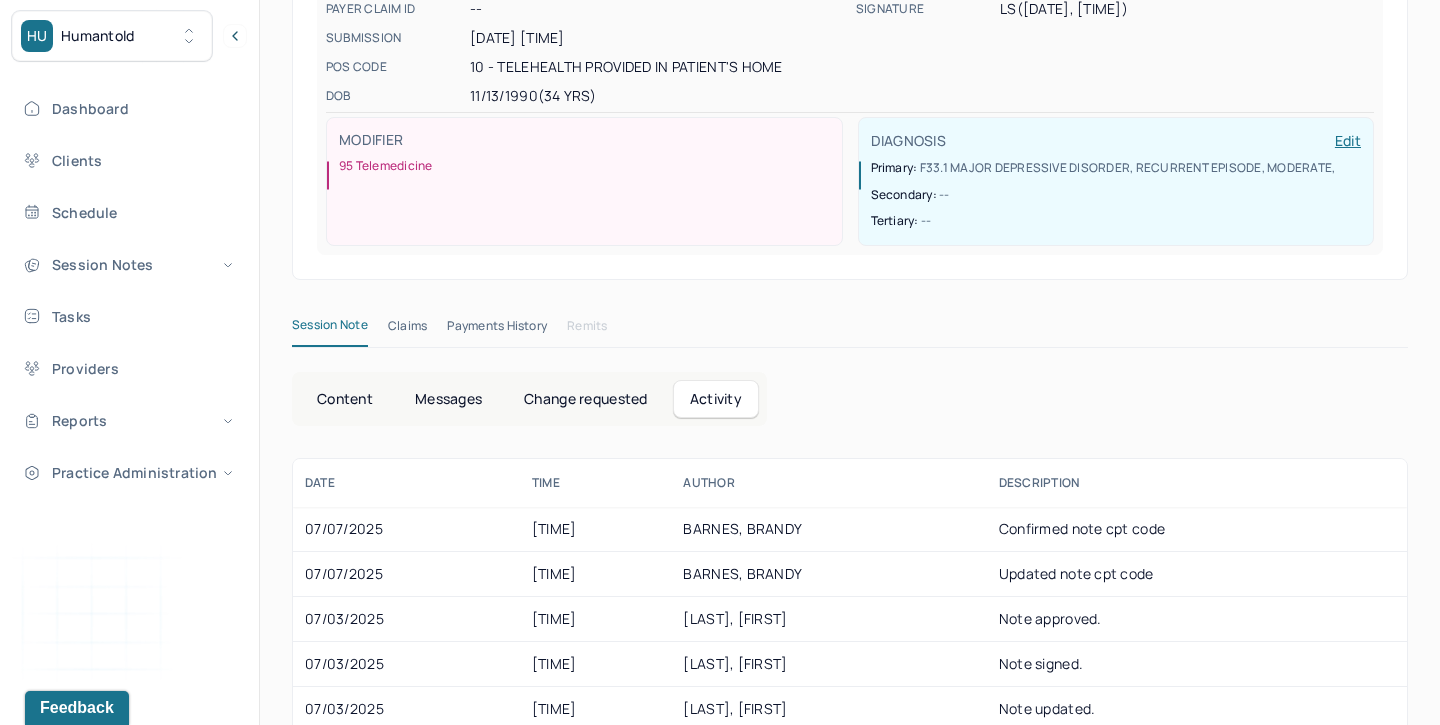 scroll, scrollTop: 426, scrollLeft: 0, axis: vertical 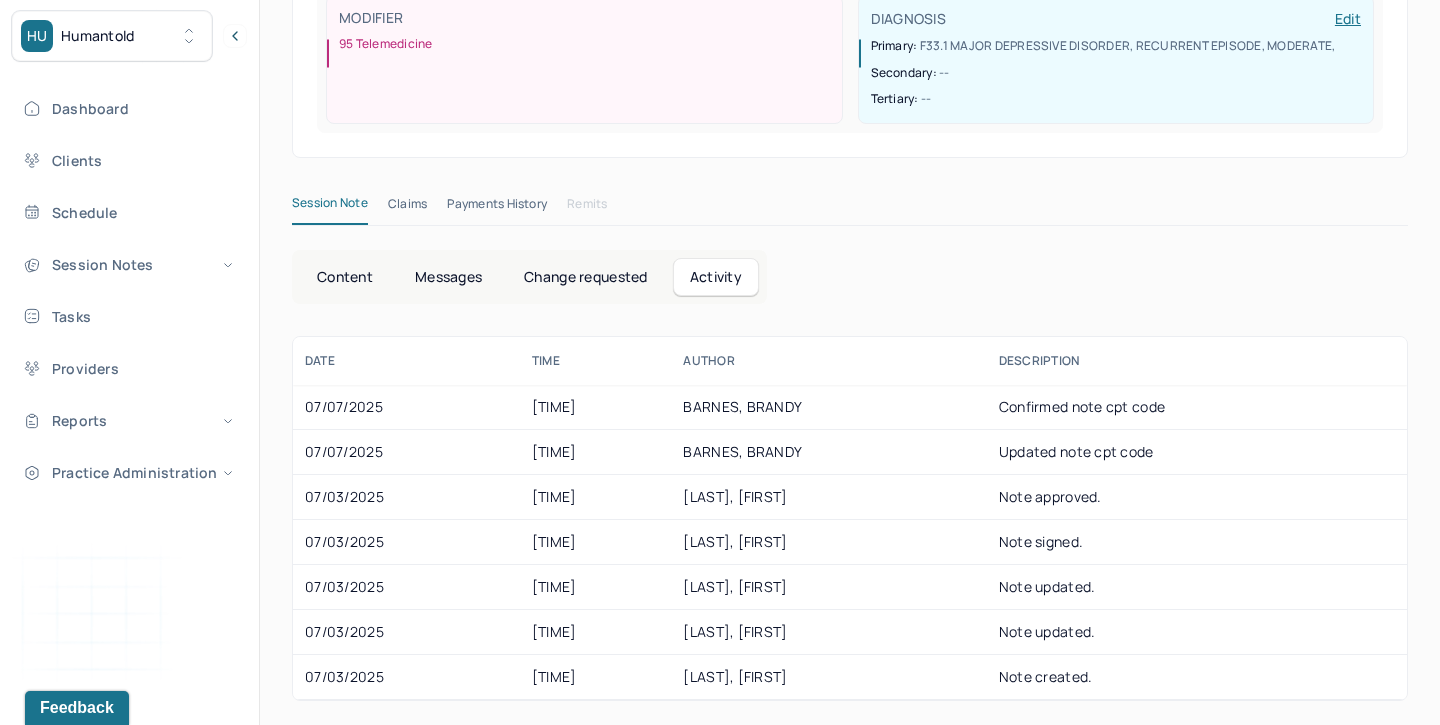 click on "Content" at bounding box center [345, 277] 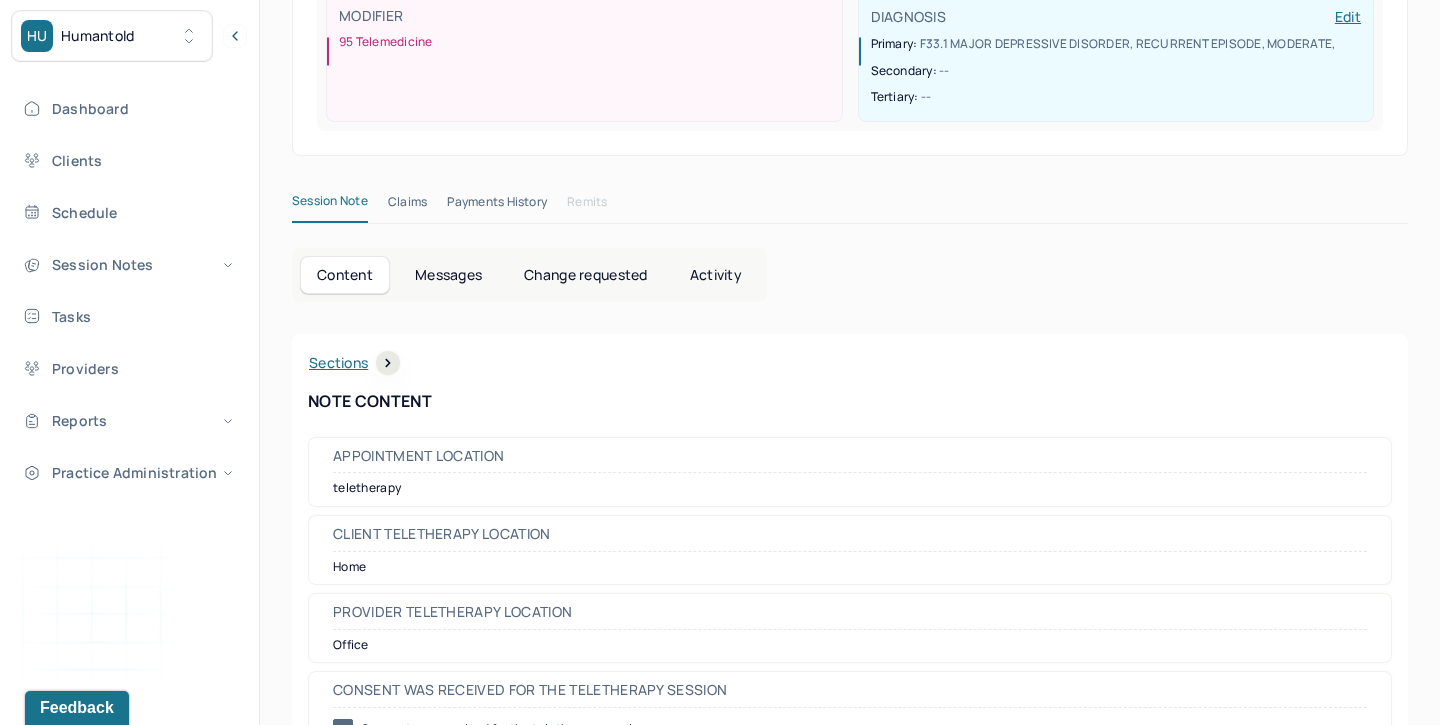 click on "Content" at bounding box center [345, 275] 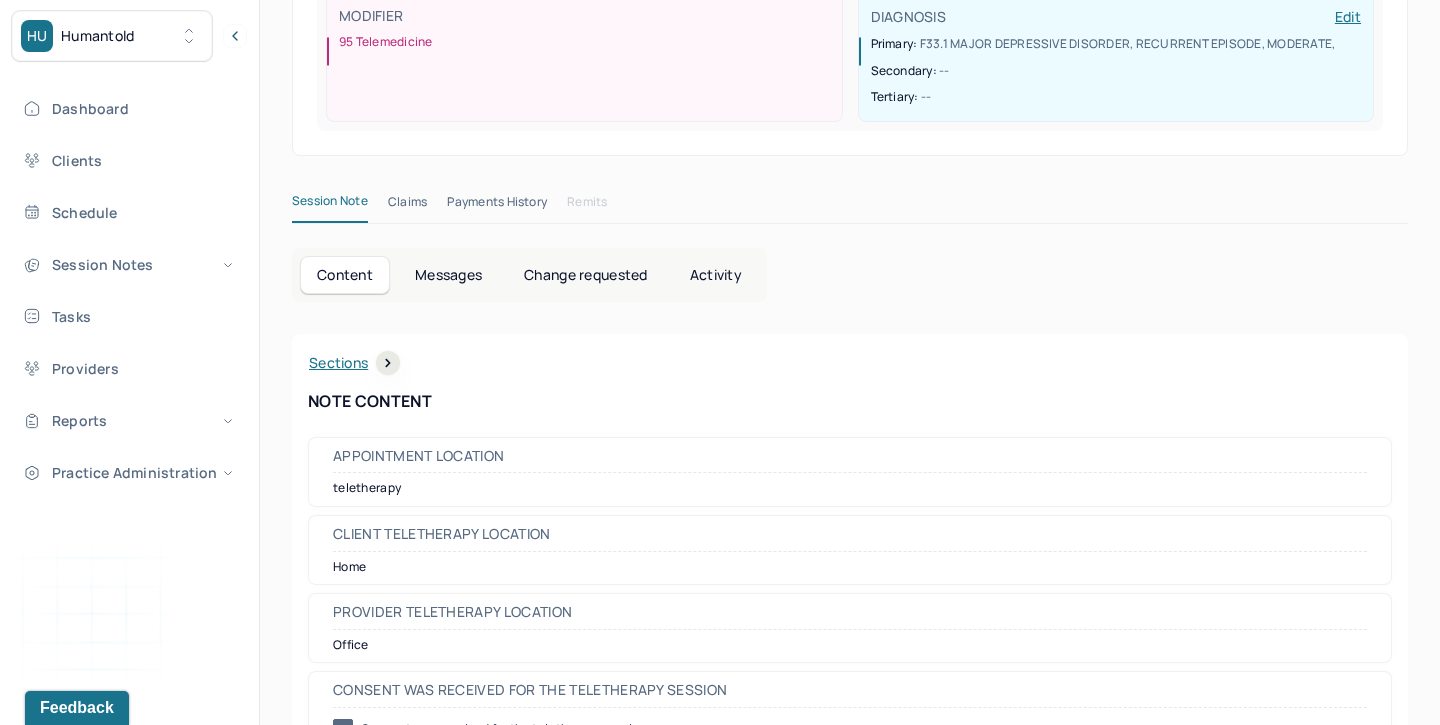 scroll, scrollTop: 0, scrollLeft: 0, axis: both 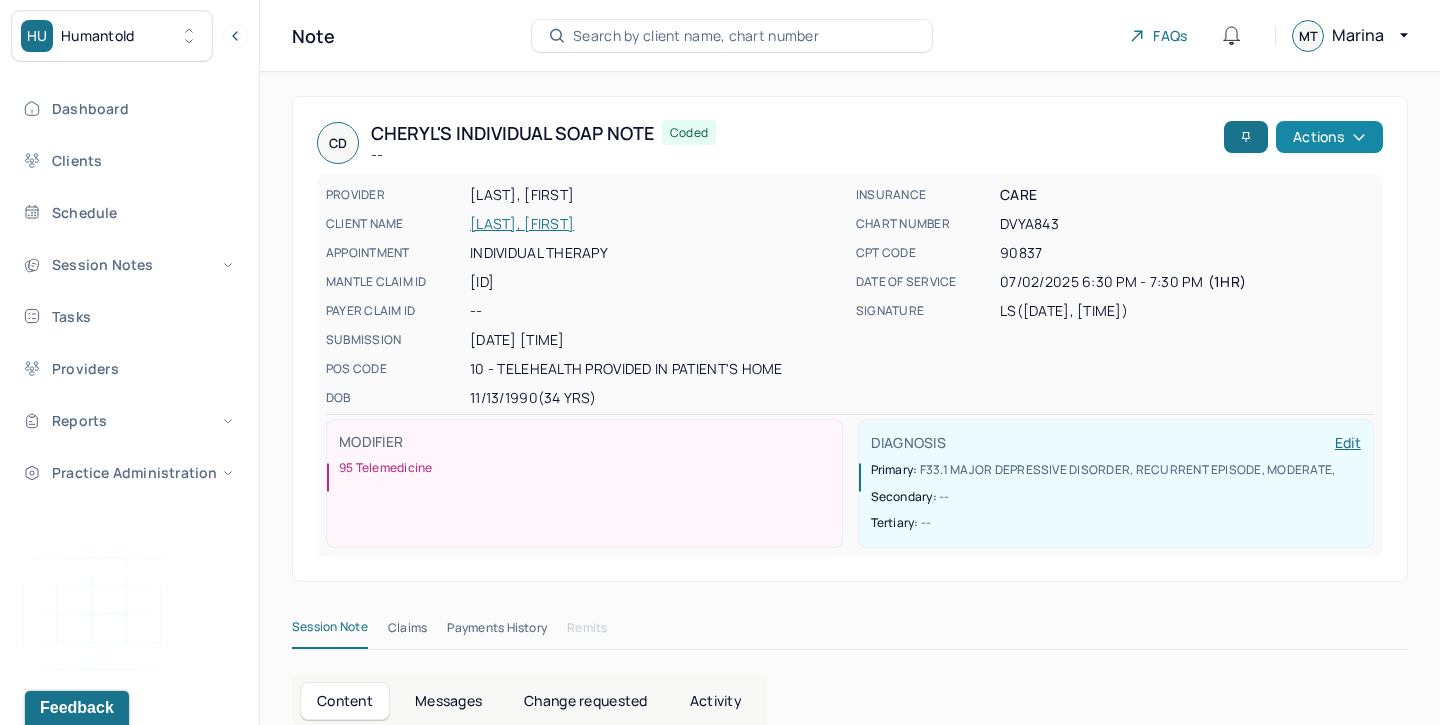 click on "Actions" at bounding box center (1329, 137) 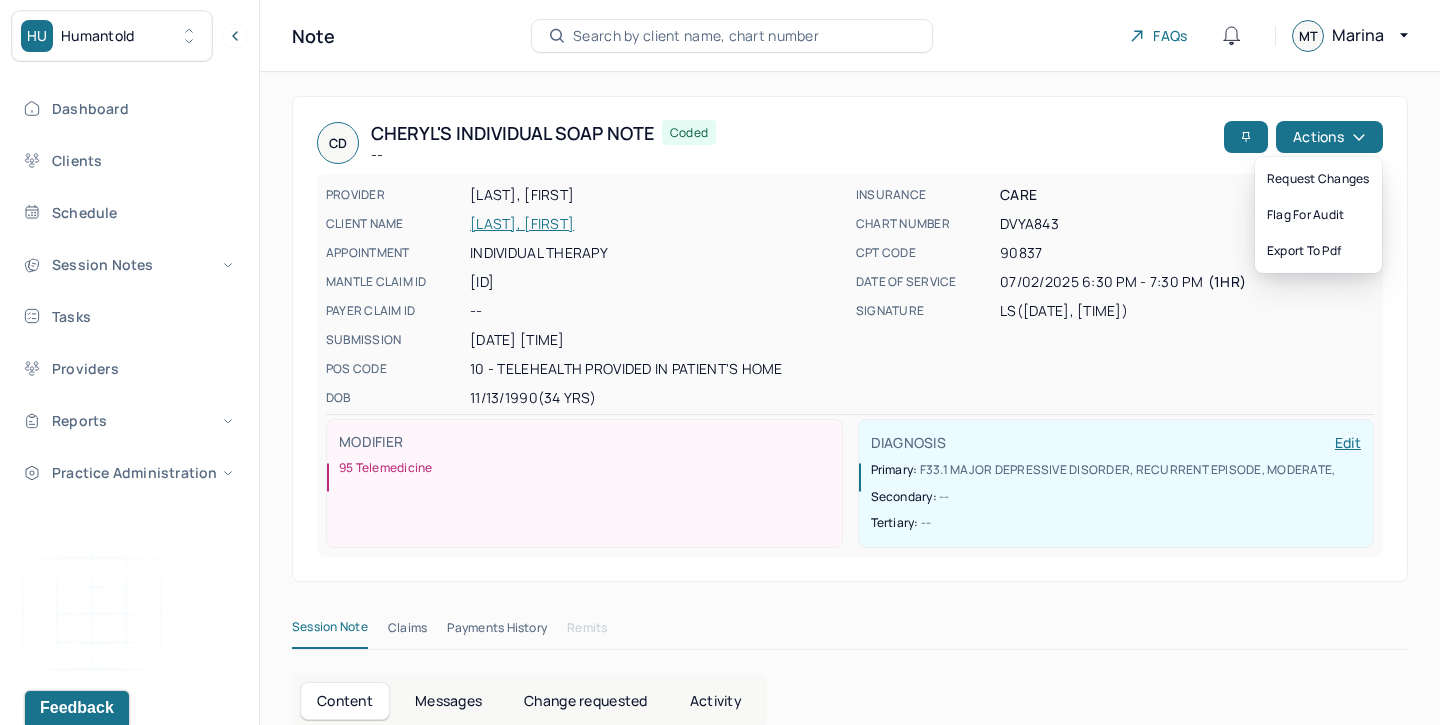 click on "PROVIDER [LAST], [FIRST] CLIENT NAME [LAST], [FIRST] APPOINTMENT Individual therapy MANTLE CLAIM ID [ID] PAYER CLAIM ID -- SUBMISSION [DATE] [TIME] POS CODE 10 - Telehealth Provided in Patient's Home DOB [DATE] ([AGE] Yrs)" at bounding box center [585, 296] 